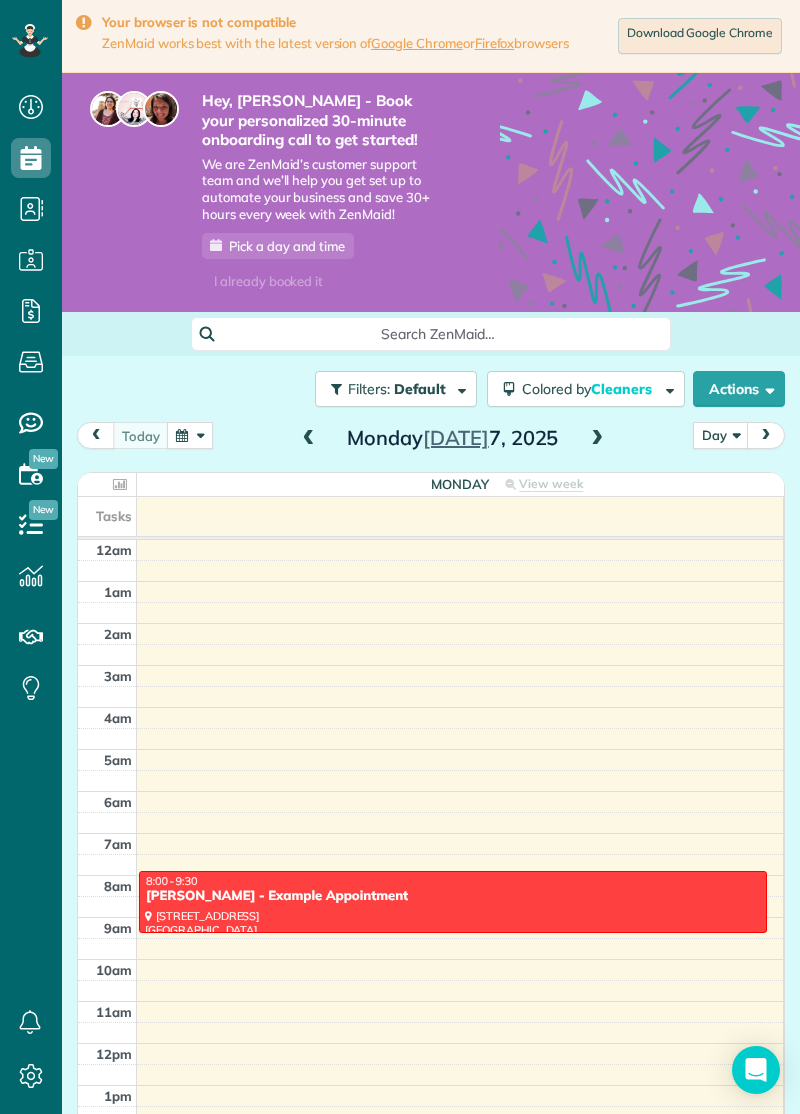 scroll, scrollTop: 16, scrollLeft: 0, axis: vertical 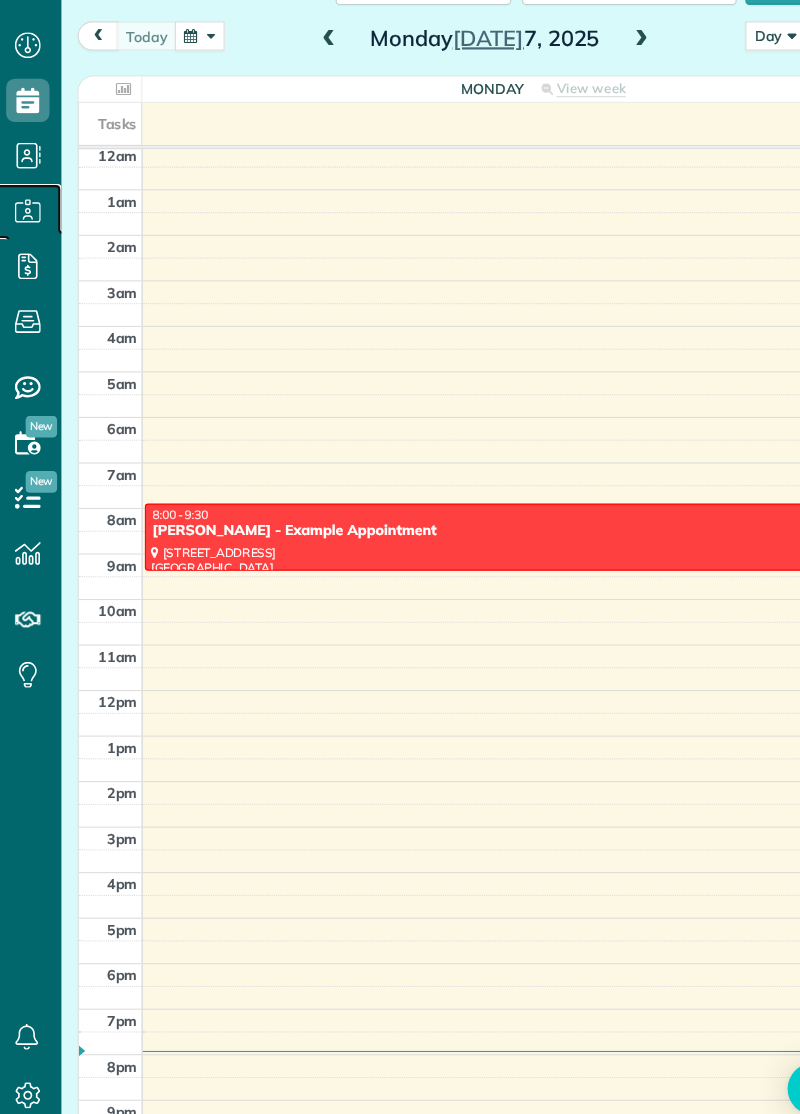 click 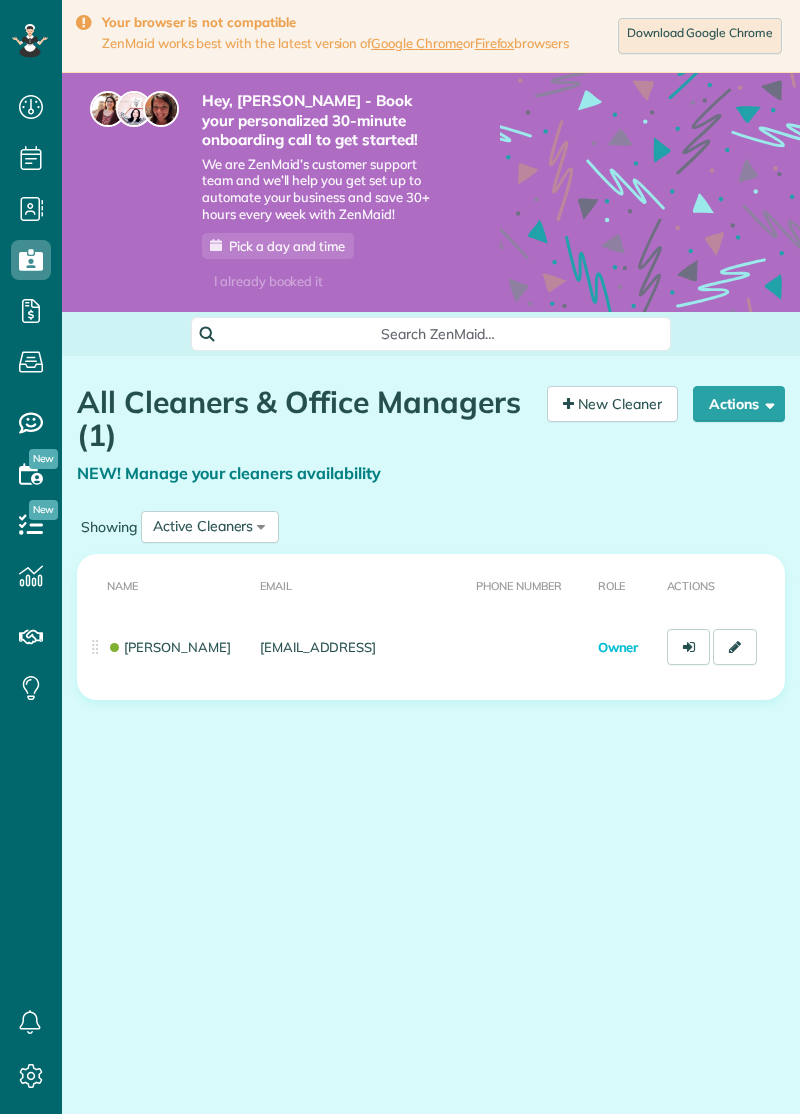 scroll, scrollTop: 0, scrollLeft: 0, axis: both 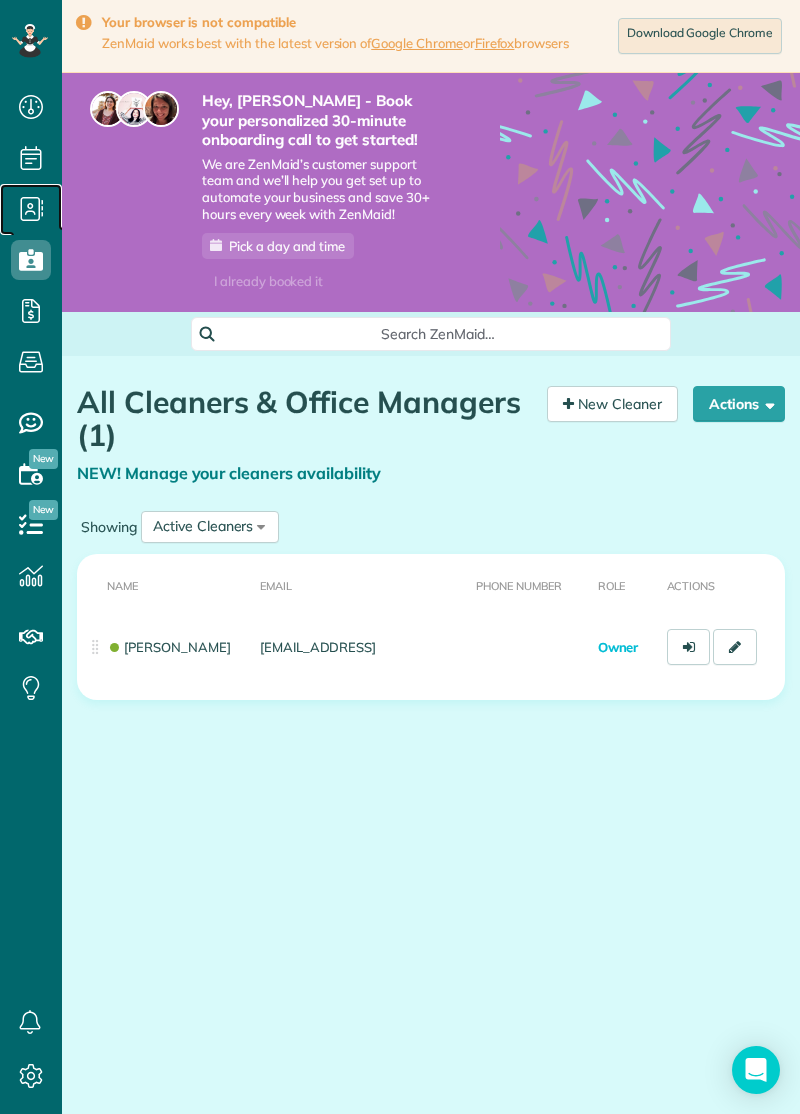 click 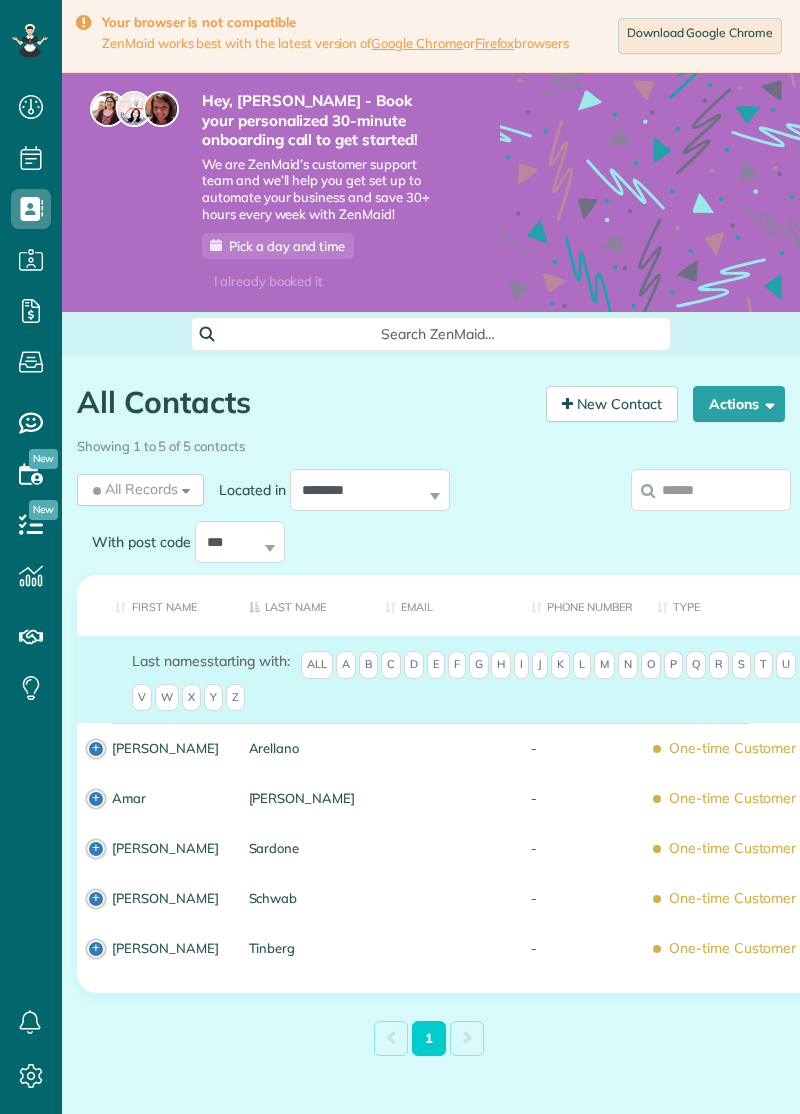 scroll, scrollTop: 0, scrollLeft: 0, axis: both 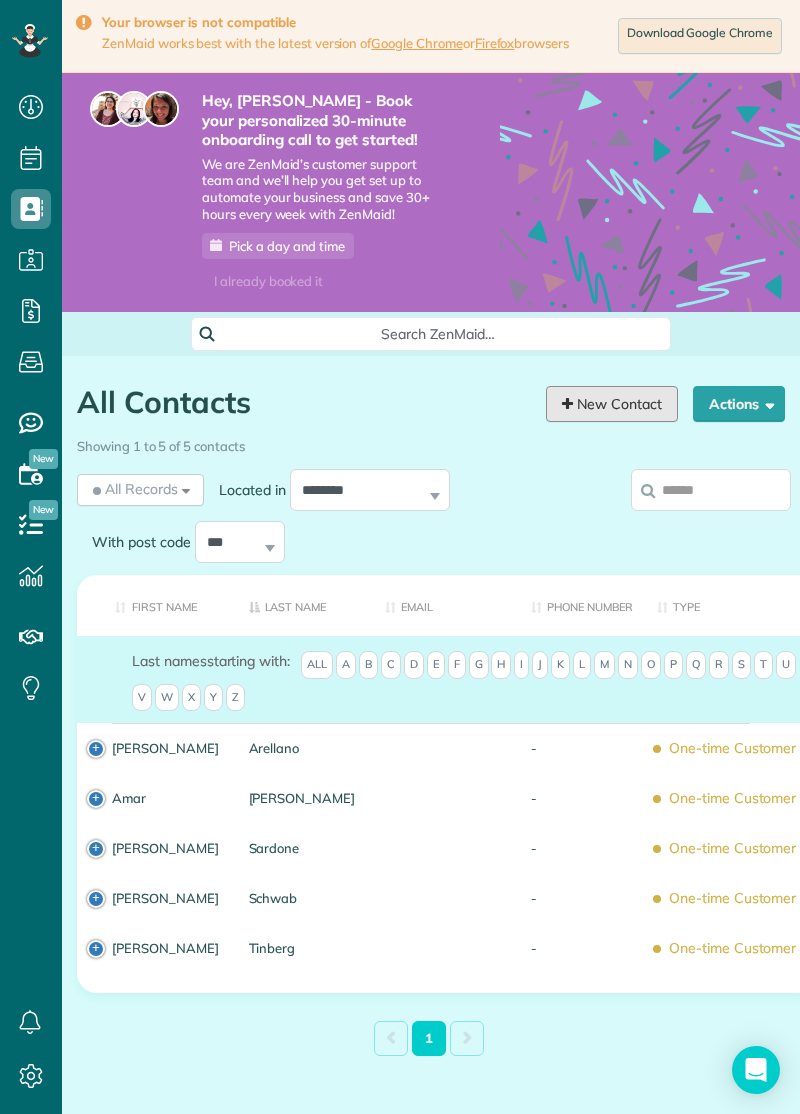 click on "New Contact" at bounding box center [612, 404] 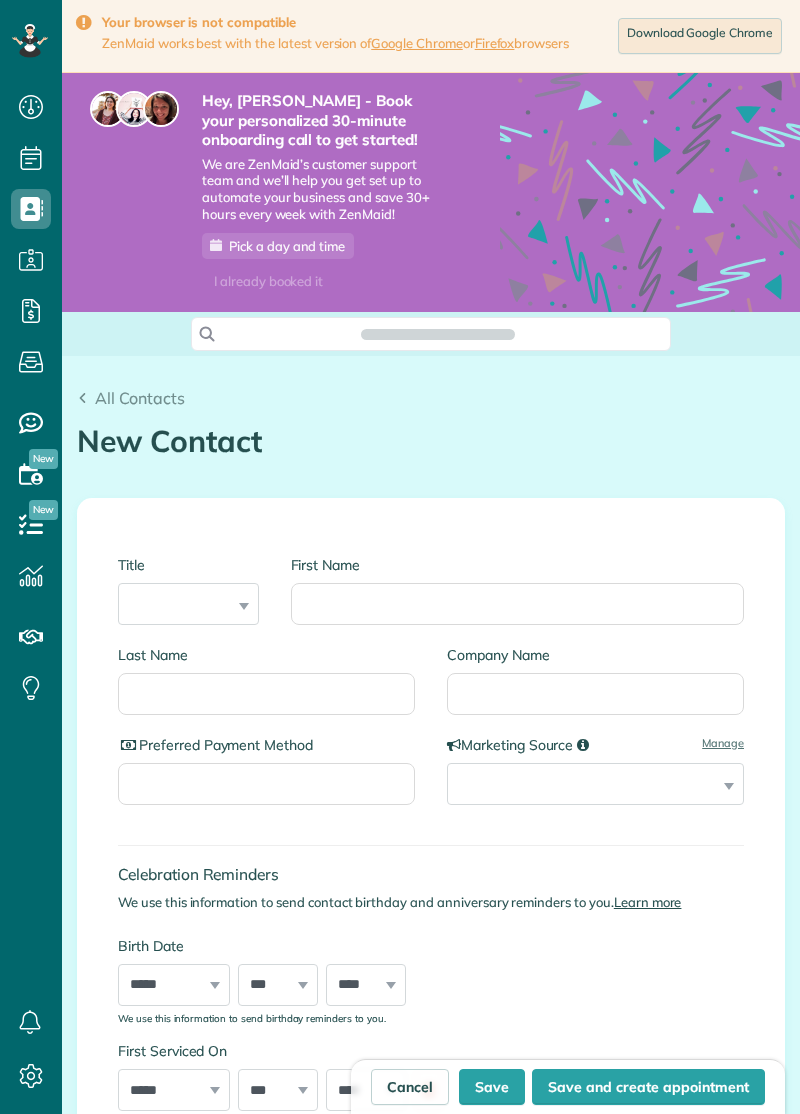 scroll, scrollTop: 0, scrollLeft: 0, axis: both 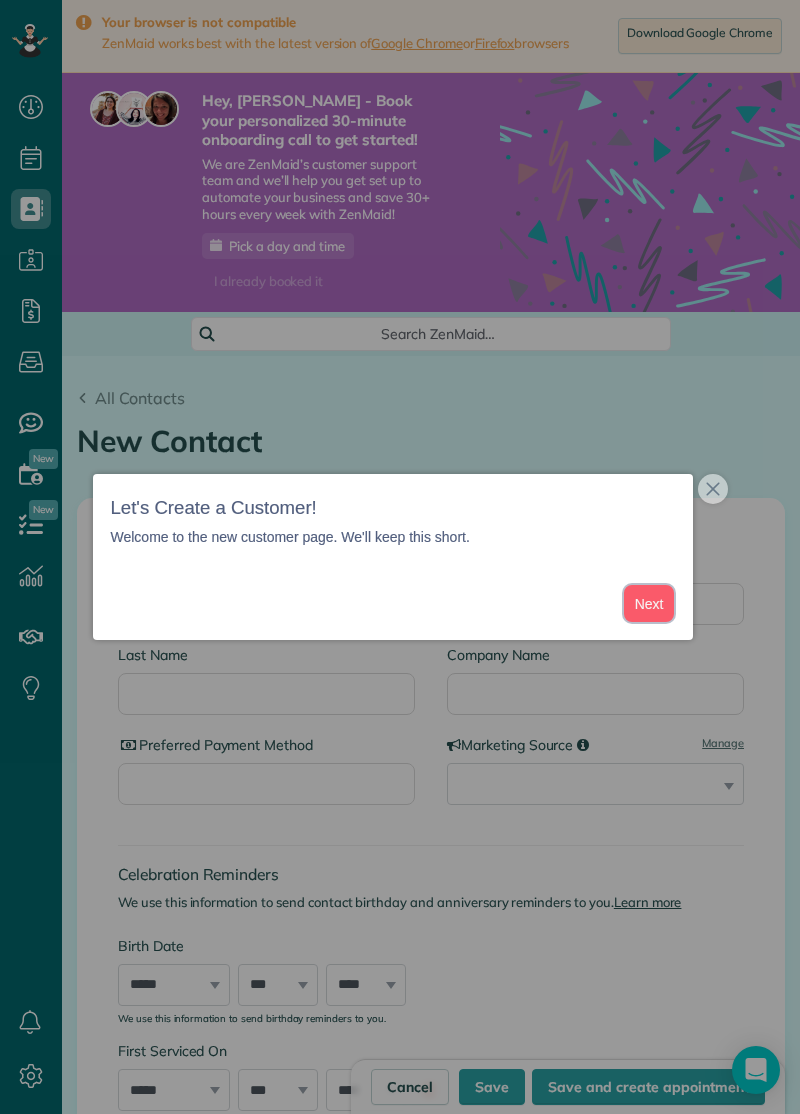 click on "Next" at bounding box center [649, 603] 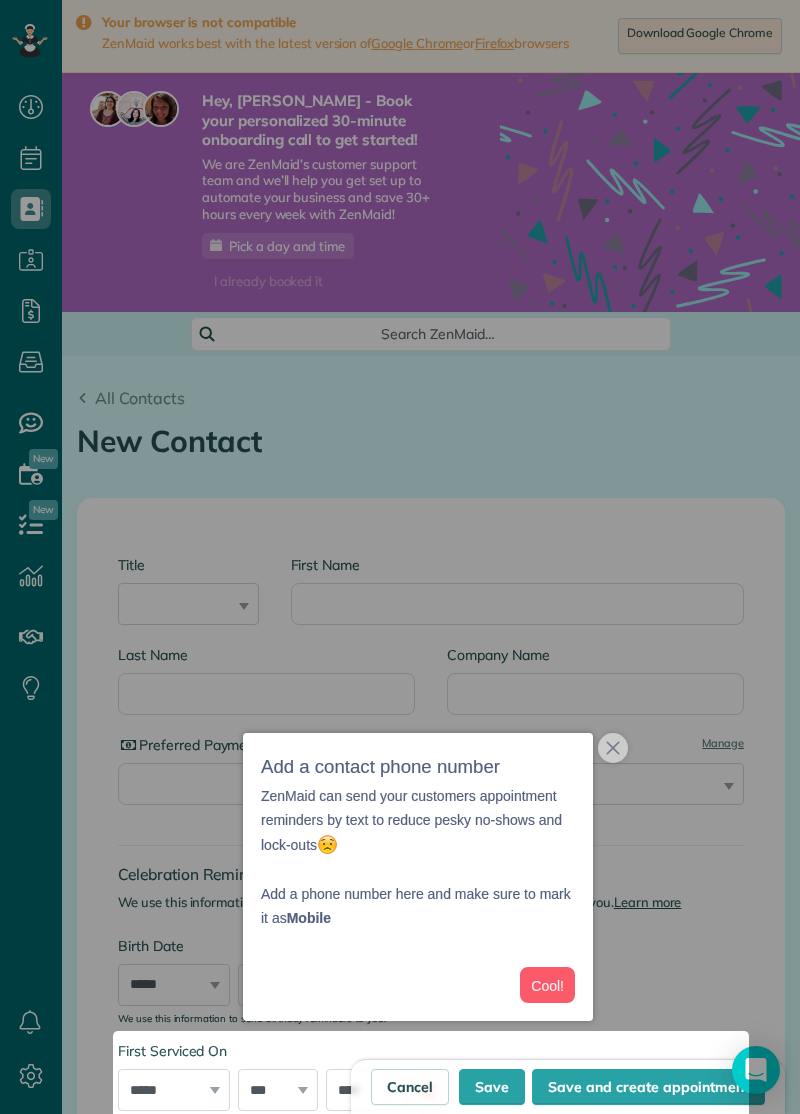 scroll, scrollTop: 47, scrollLeft: 0, axis: vertical 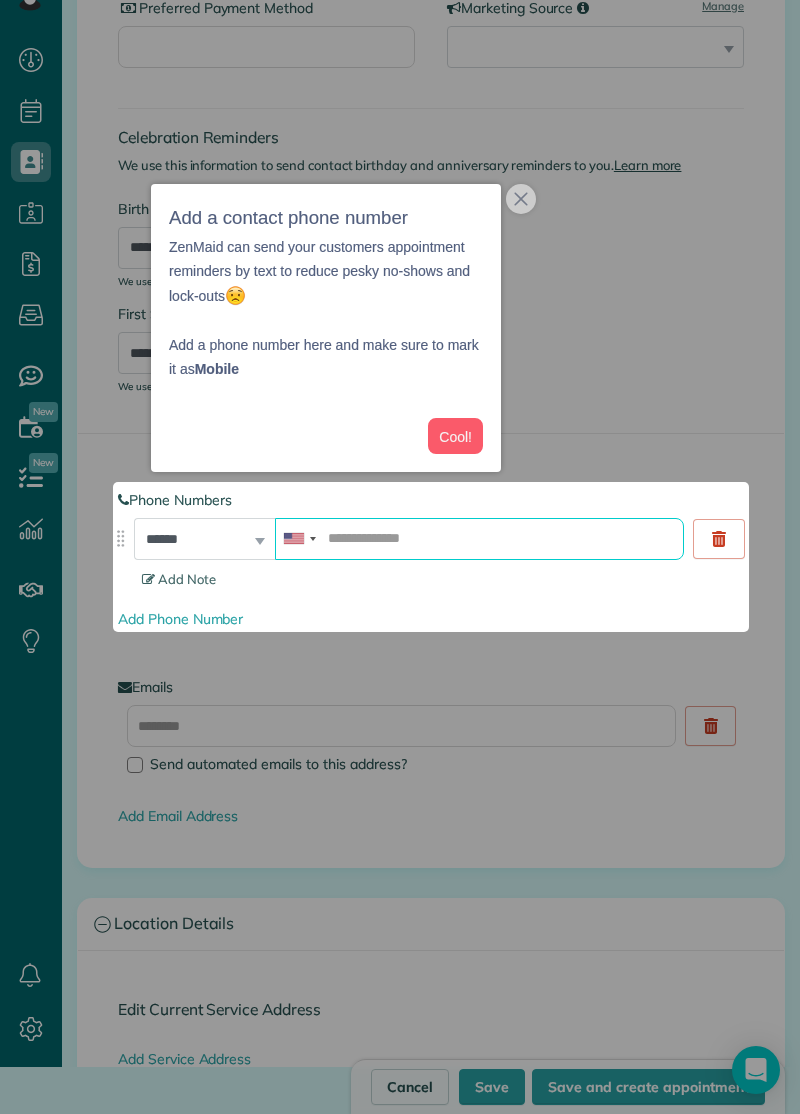 click at bounding box center [479, 539] 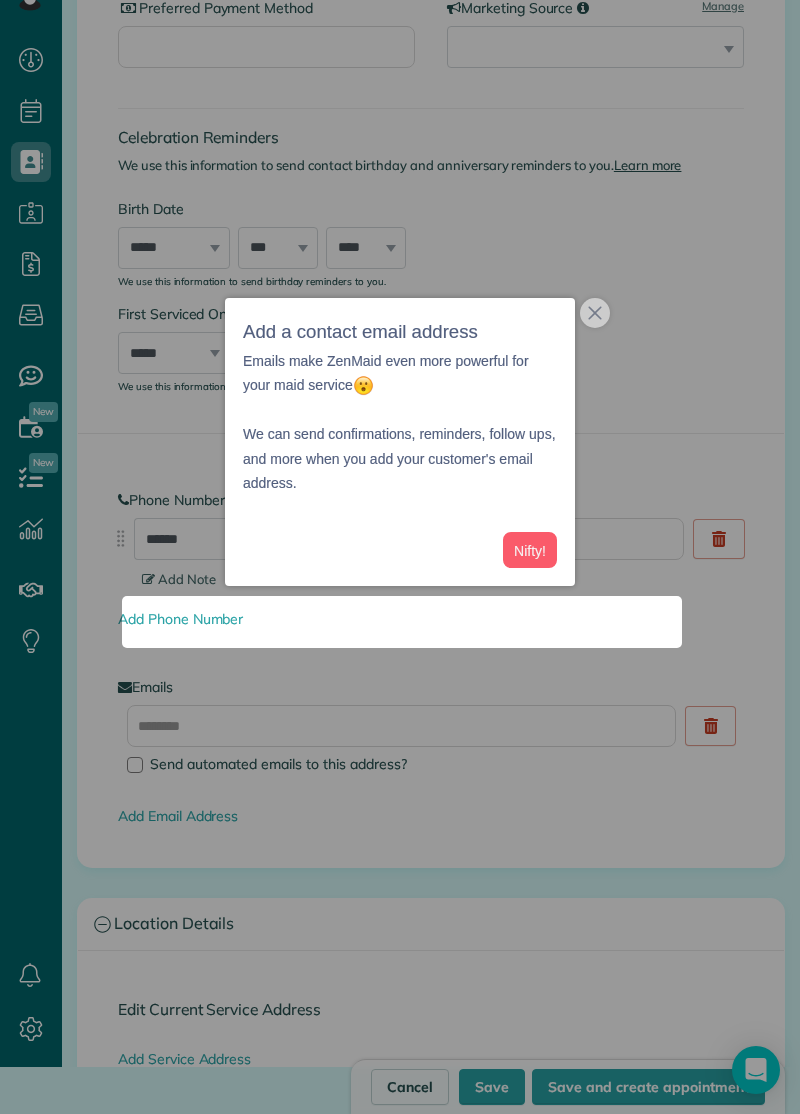 scroll, scrollTop: 857, scrollLeft: 0, axis: vertical 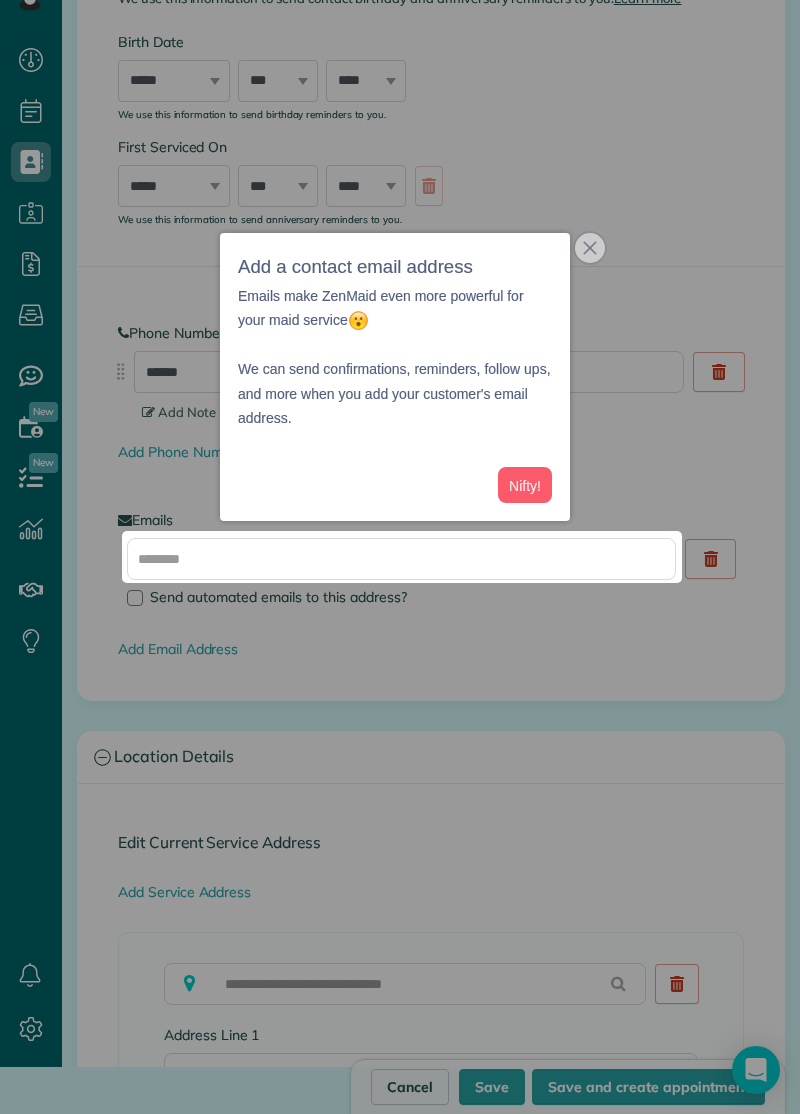 click 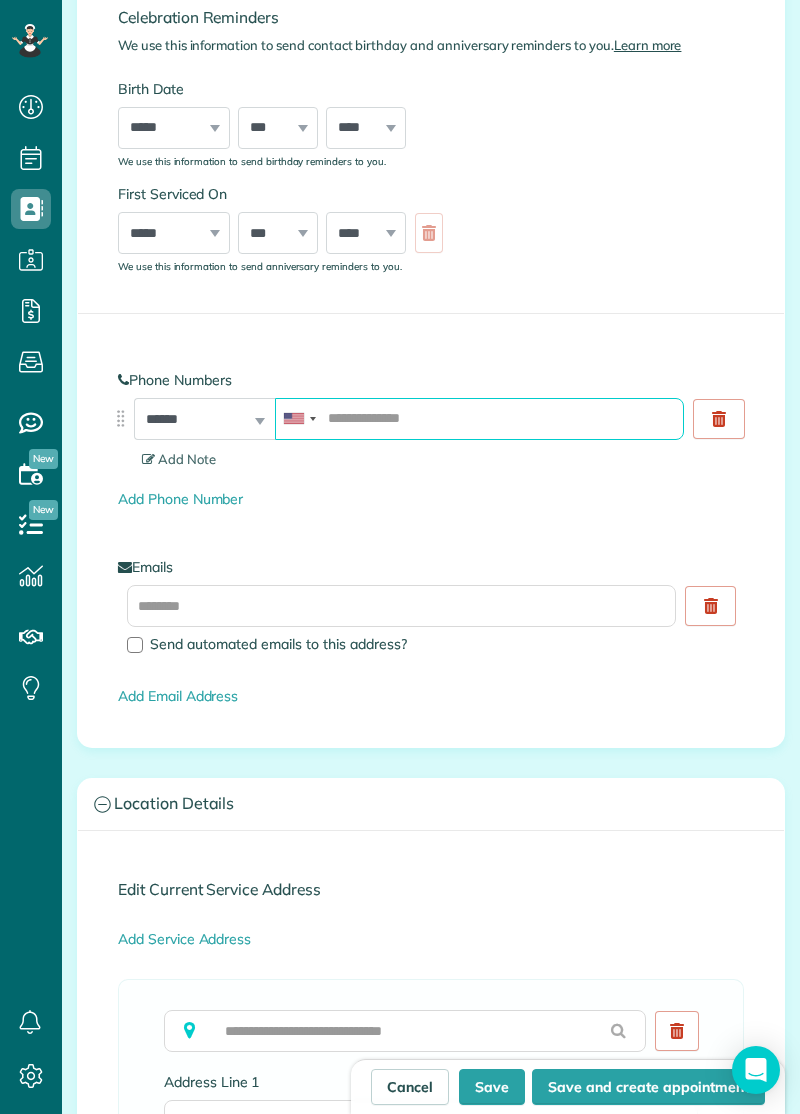 click at bounding box center [479, 419] 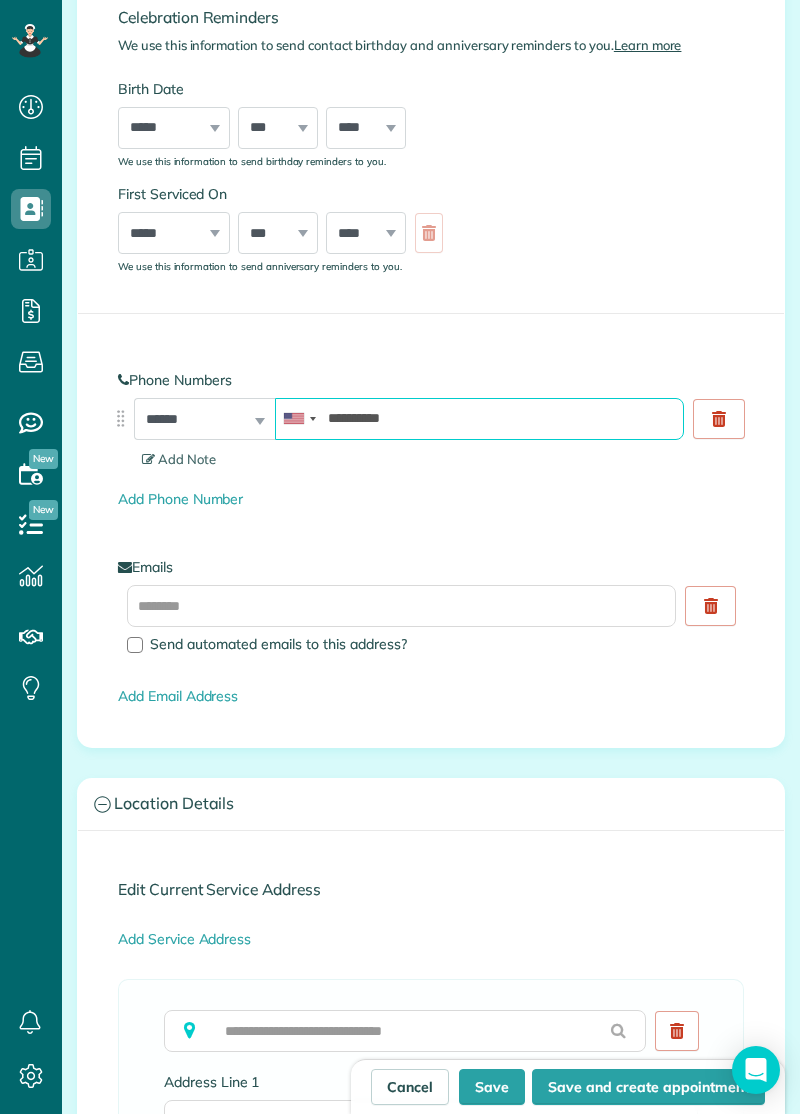type on "**********" 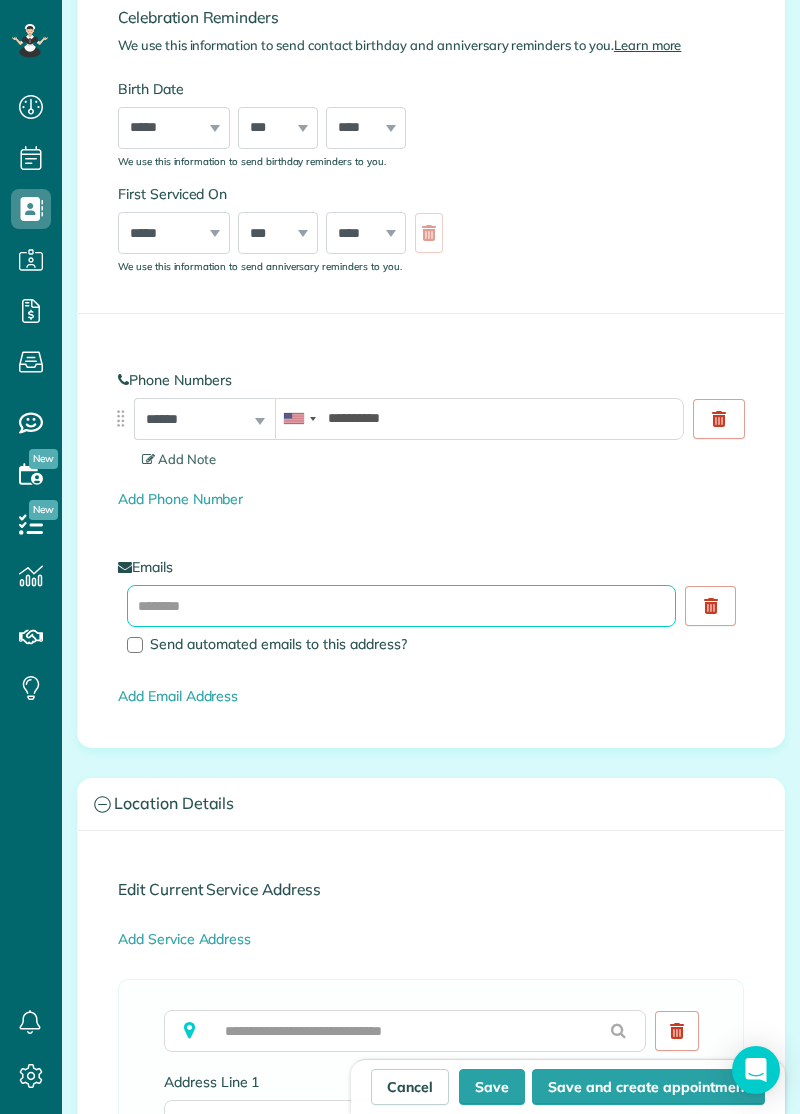 click at bounding box center [401, 606] 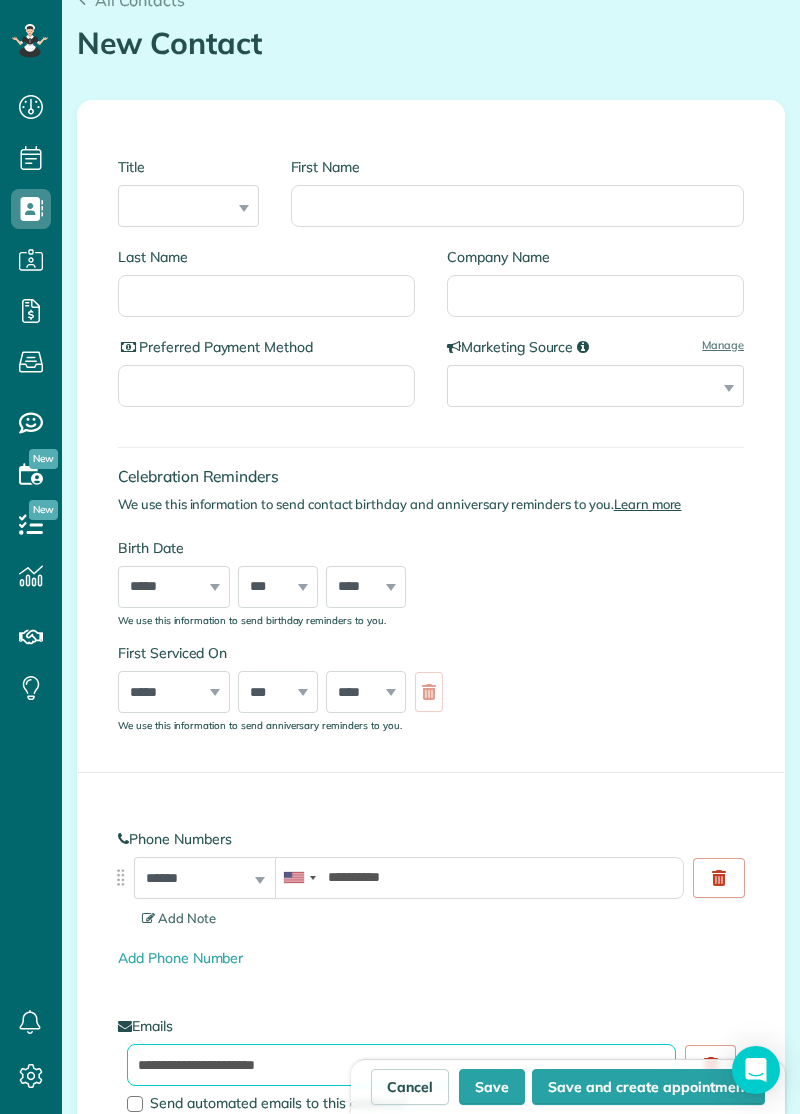 scroll, scrollTop: 396, scrollLeft: 0, axis: vertical 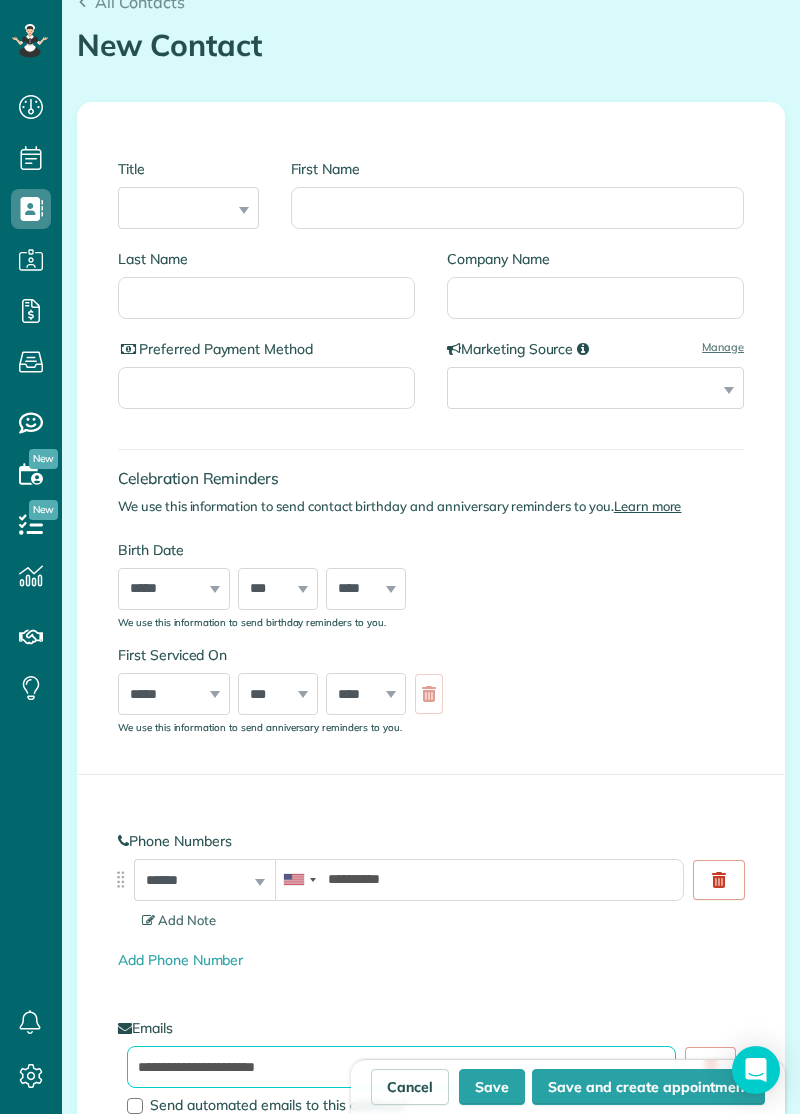 type on "**********" 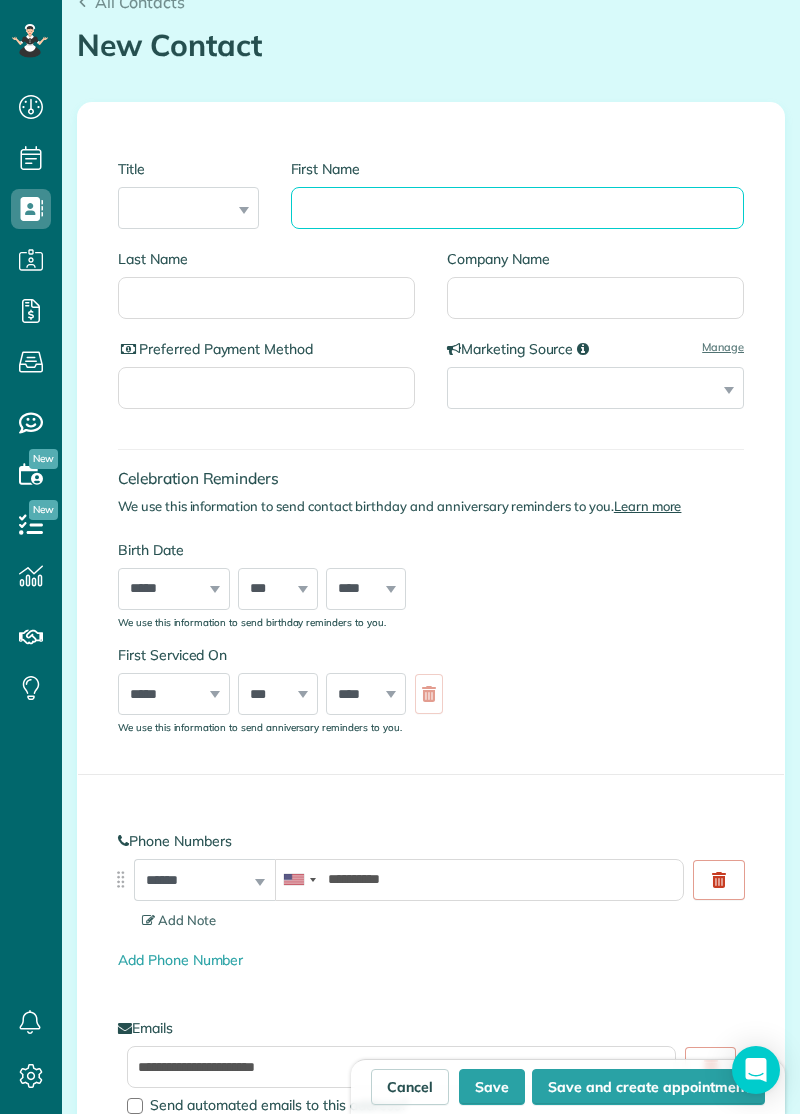 click on "First Name" at bounding box center [518, 208] 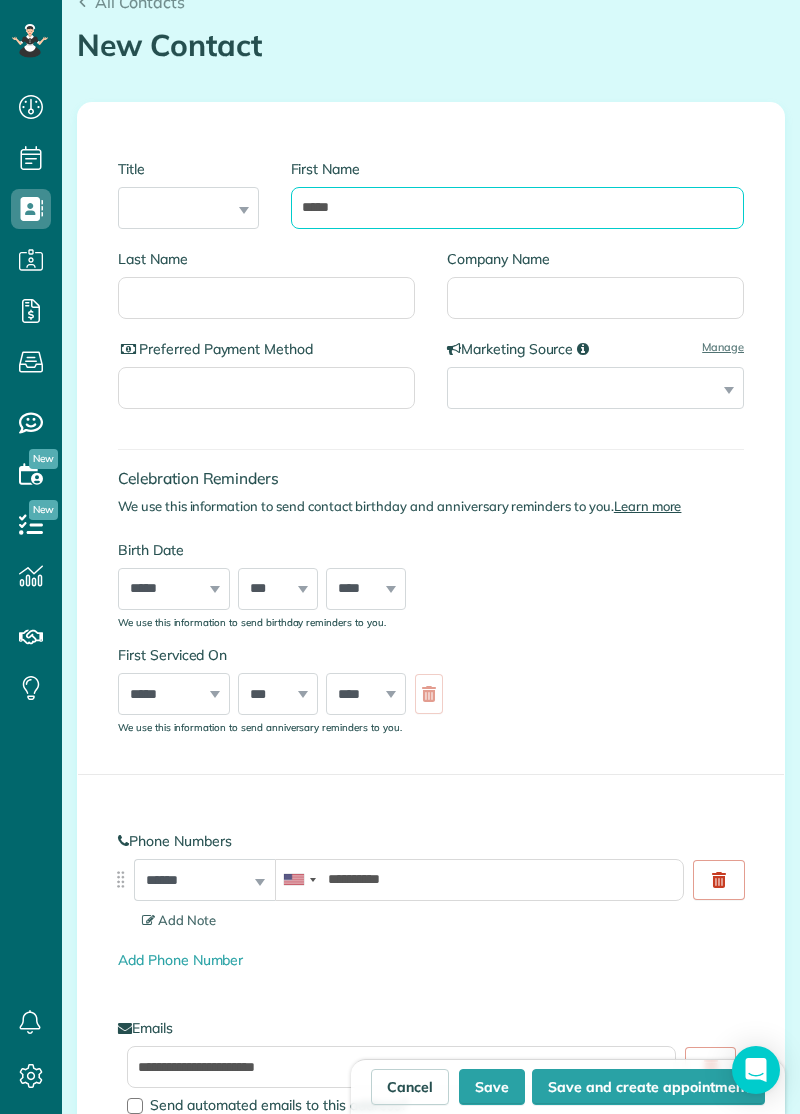 type on "*****" 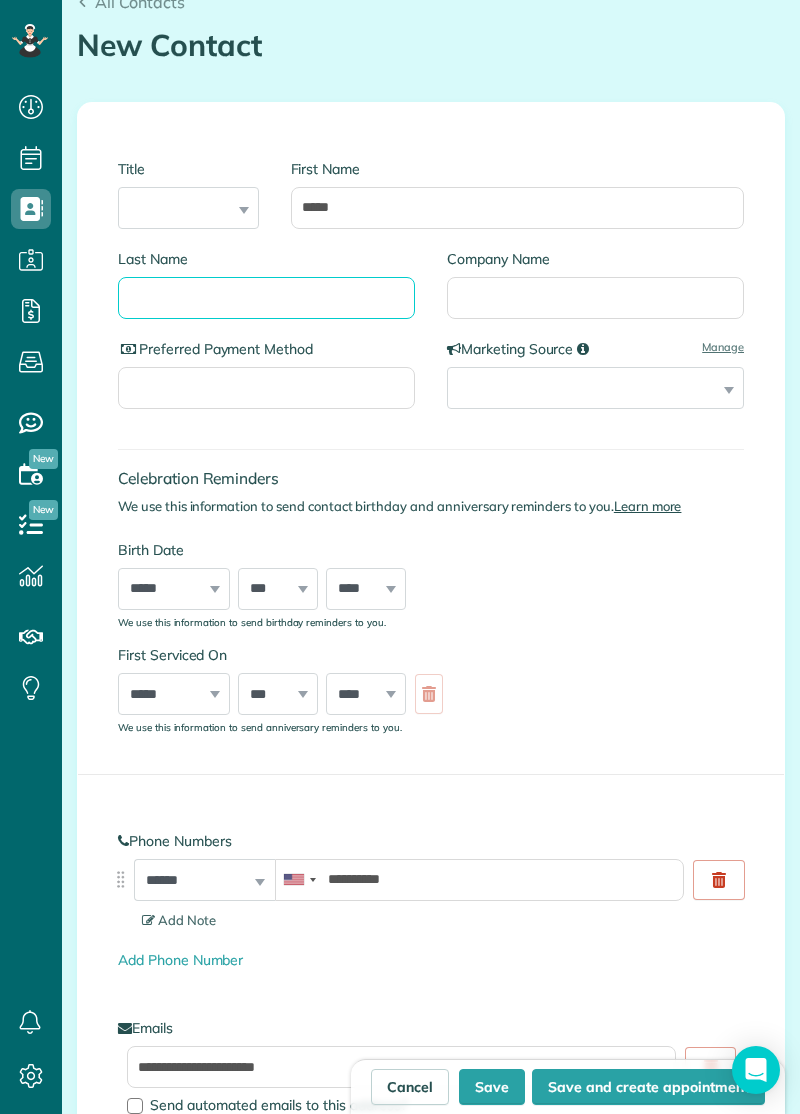 click on "Last Name" at bounding box center (266, 298) 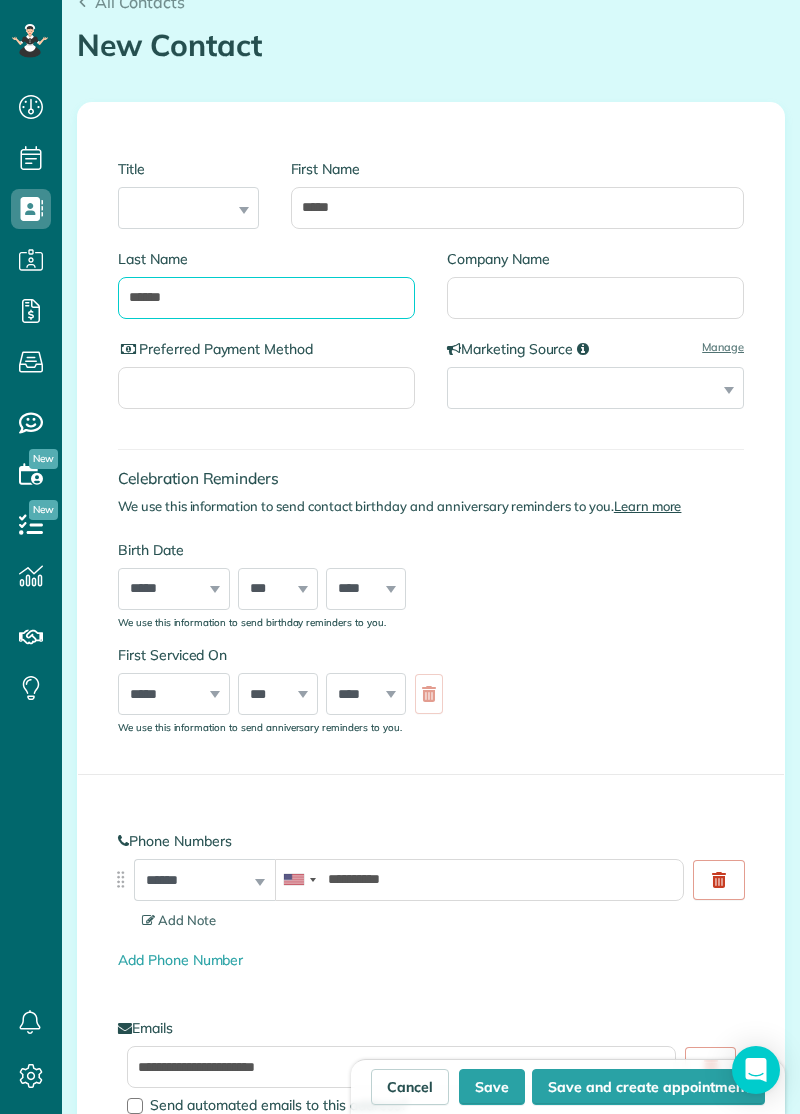 type on "******" 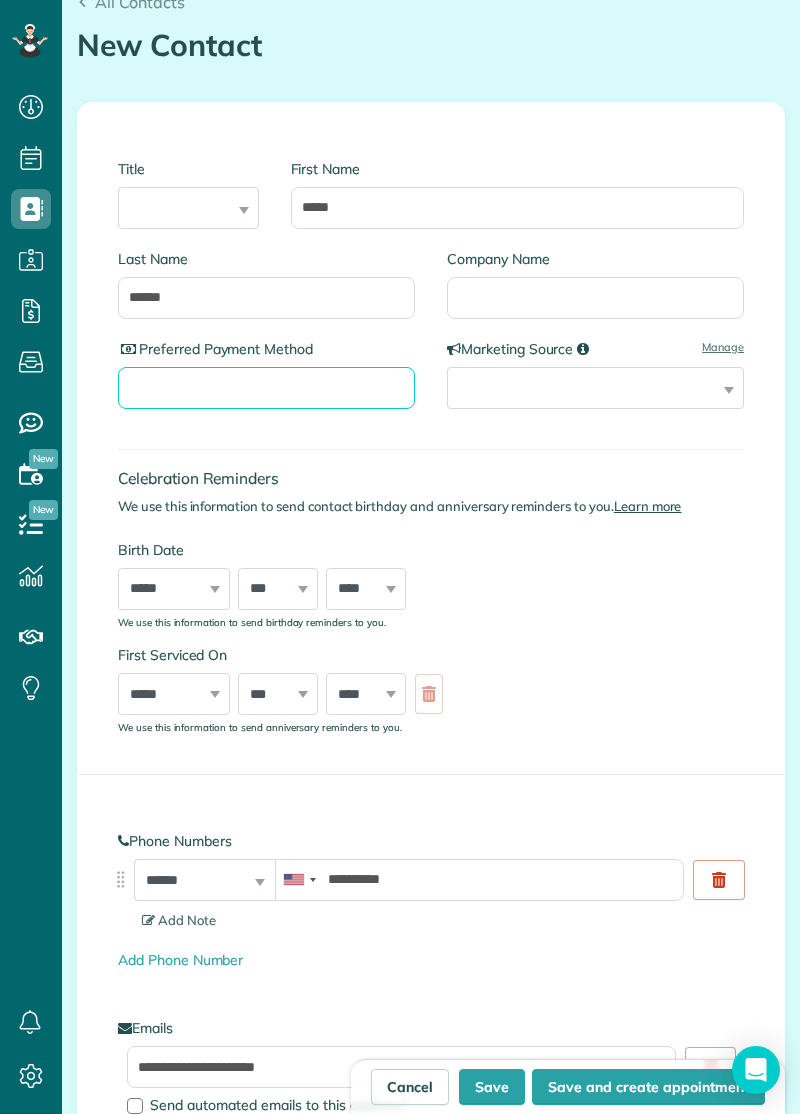 click on "Preferred Payment Method" at bounding box center [266, 388] 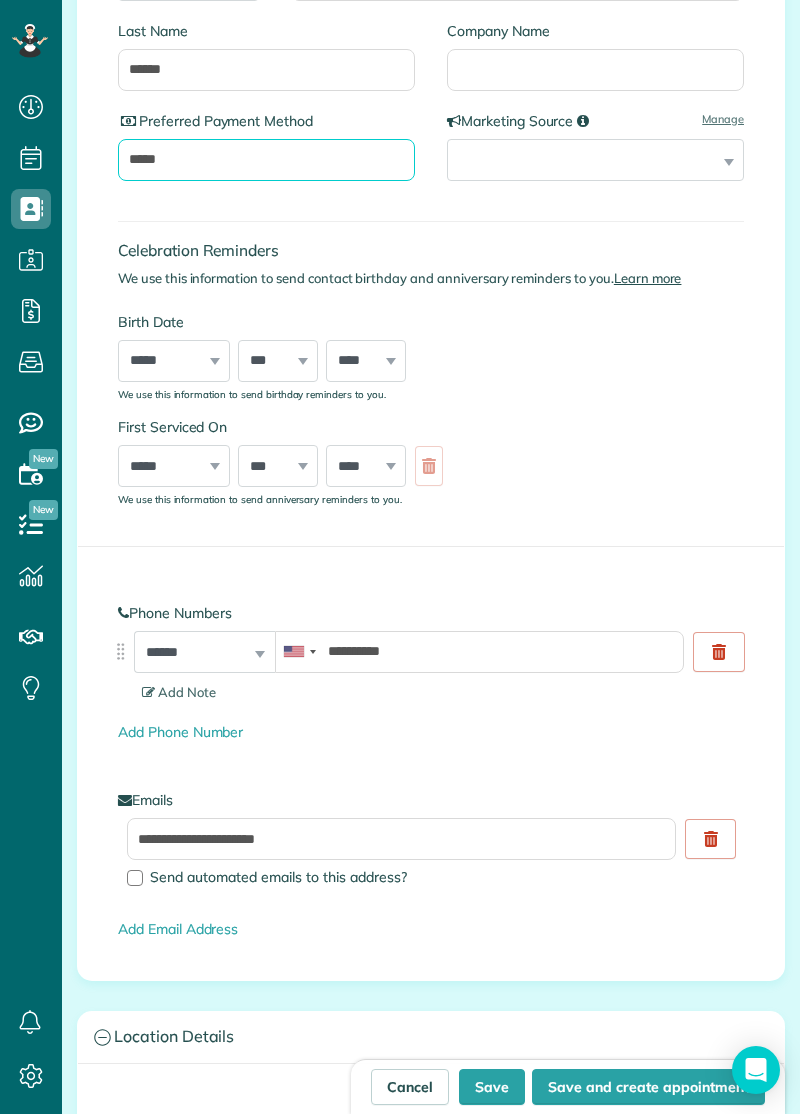 scroll, scrollTop: 625, scrollLeft: 0, axis: vertical 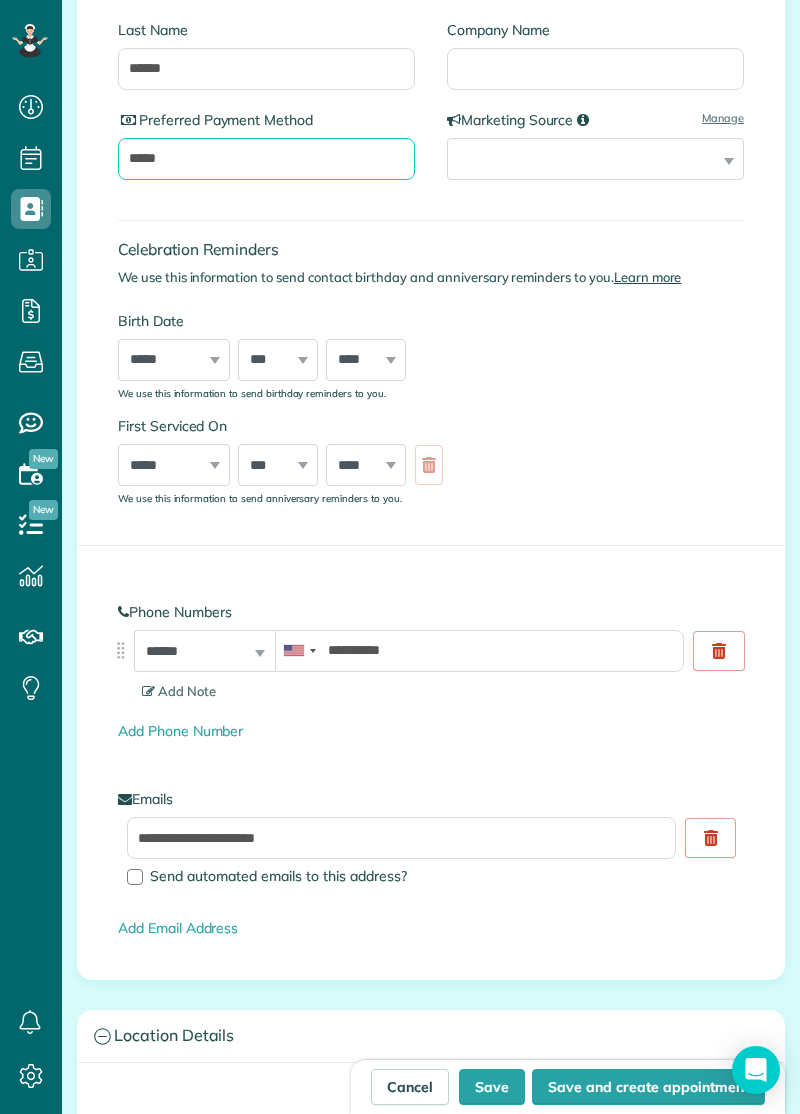 type on "*****" 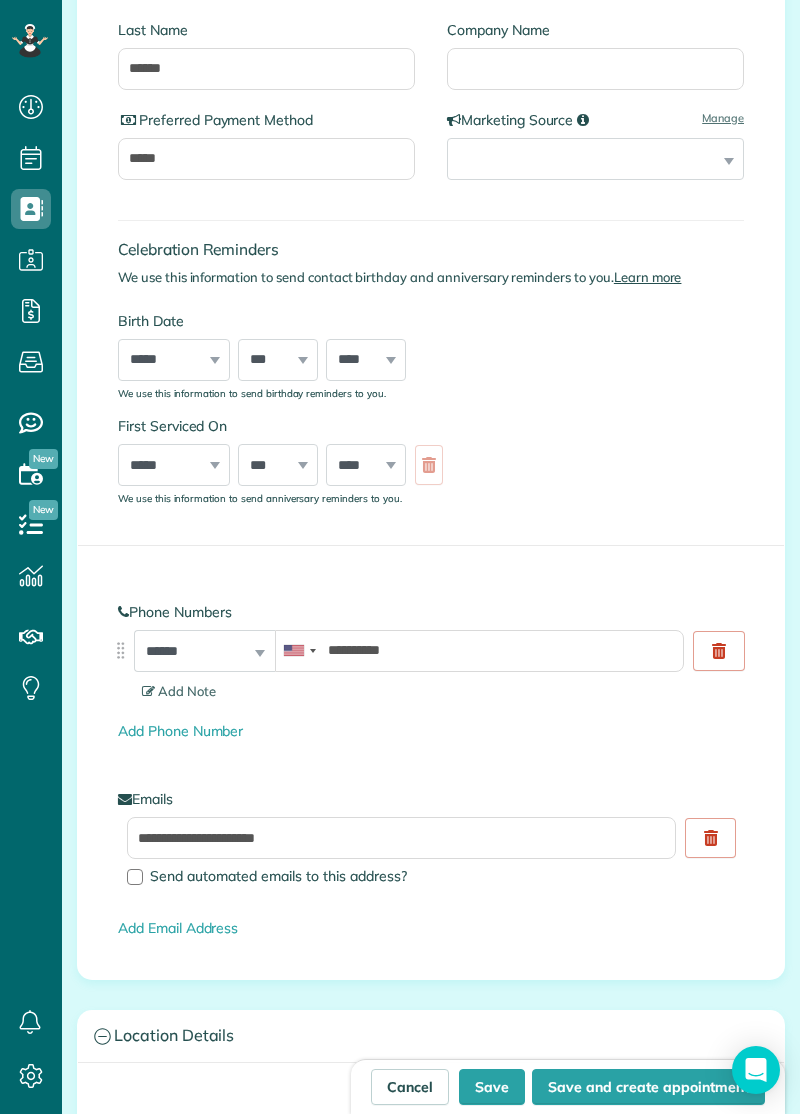 click on "*****
*******
********
*****
*****
***
****
****
******
*********
*******
********
********" at bounding box center [174, 465] 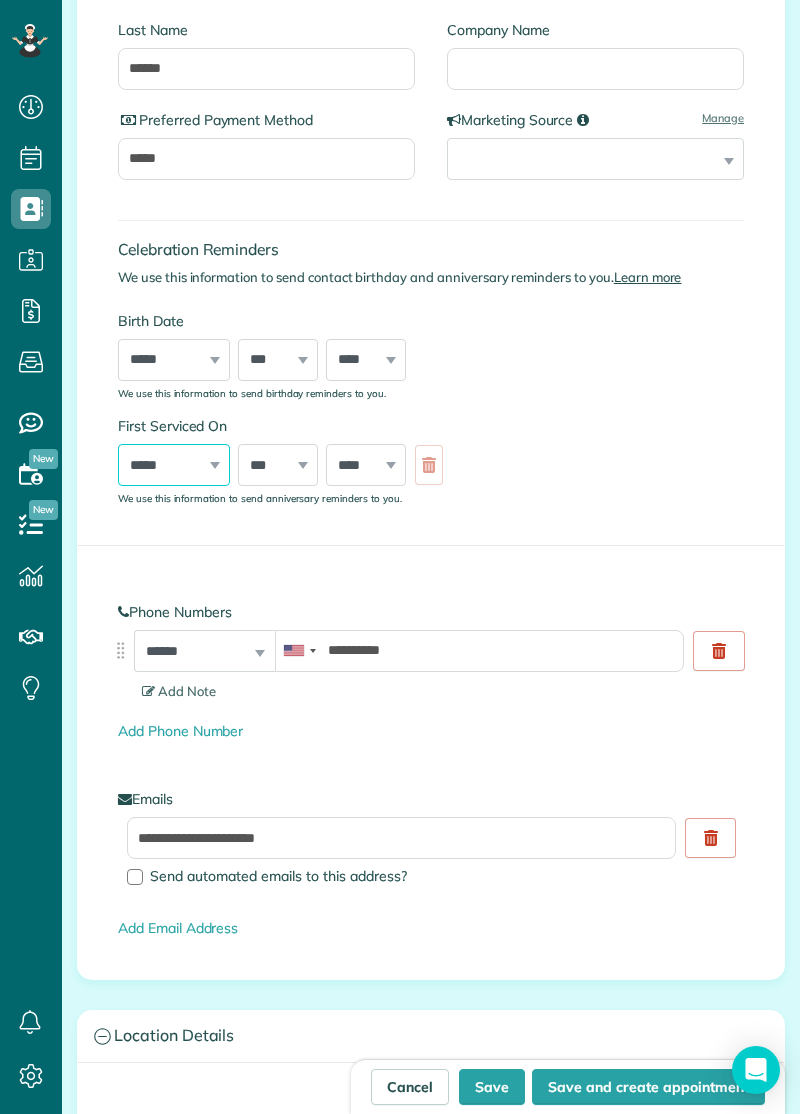 click on "*****
*******
********
*****
*****
***
****
****
******
*********
*******
********
********" at bounding box center [174, 465] 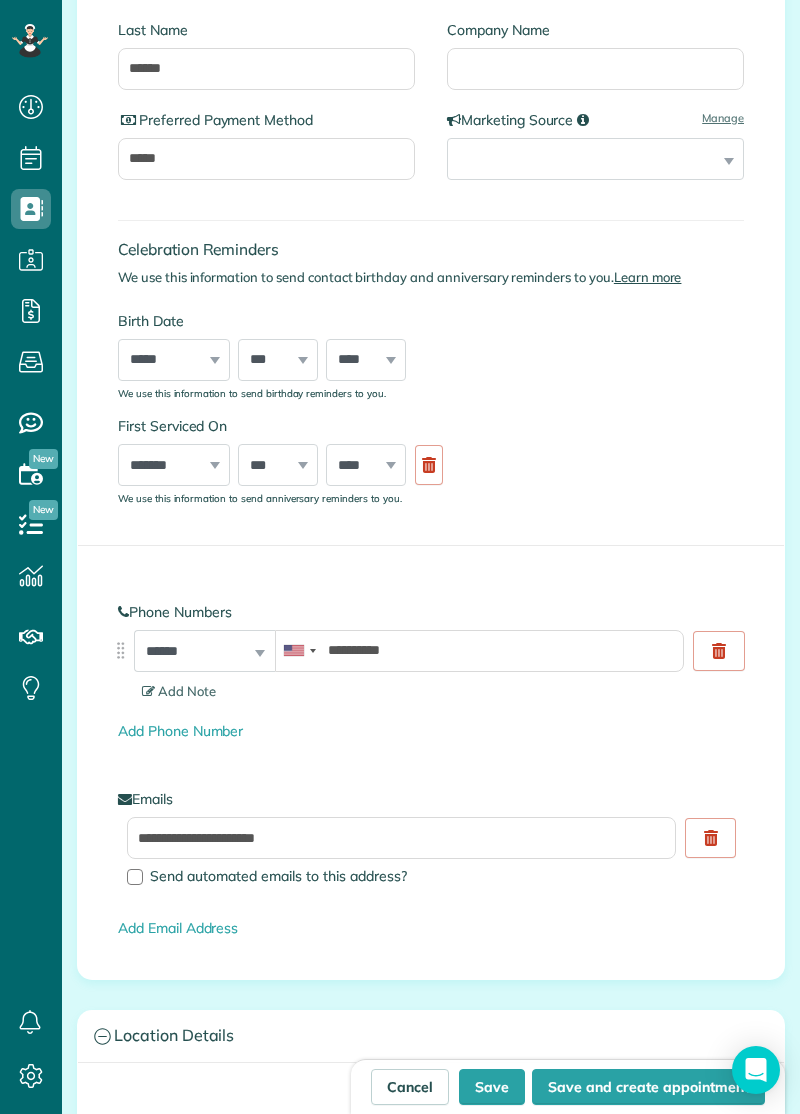 click on "***
*
*
*
*
*
*
*
*
*
**
**
**
**
**
**
**
**
**
**
**
**
**
**
**
**
**
**
**
**
**
**" at bounding box center [278, 465] 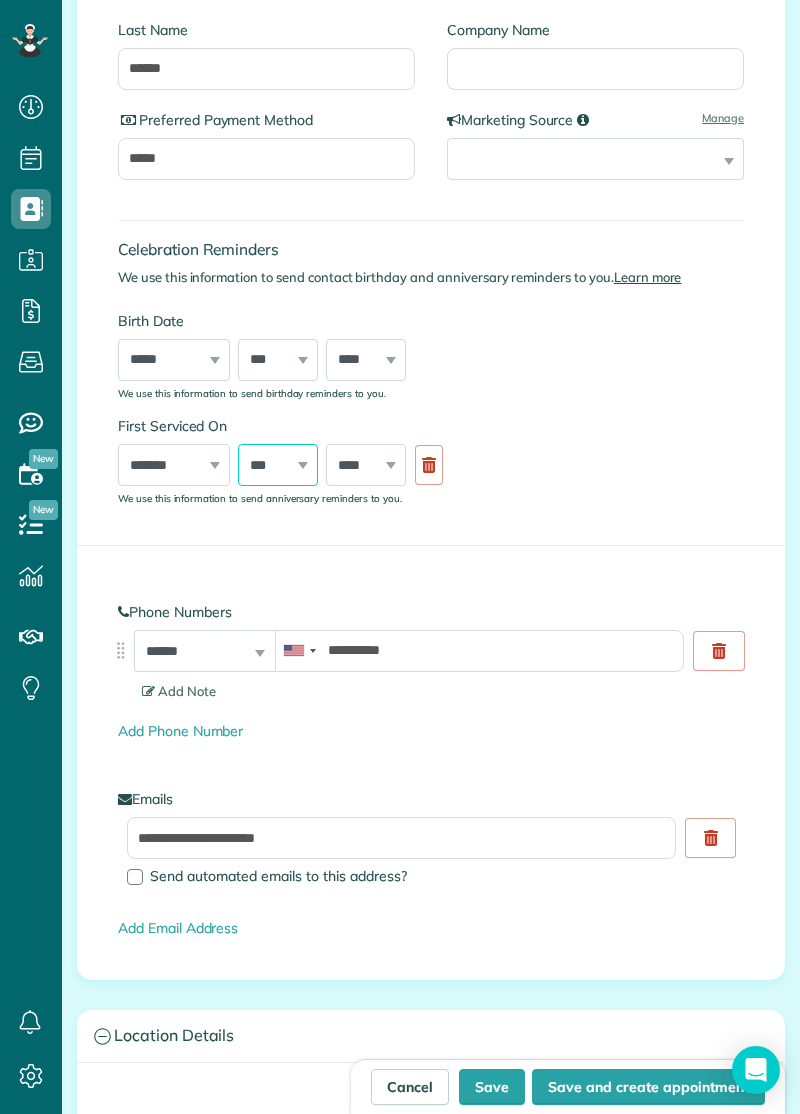 click on "***
*
*
*
*
*
*
*
*
*
**
**
**
**
**
**
**
**
**
**
**
**
**
**
**
**
**
**
**
**
**
**" at bounding box center (278, 465) 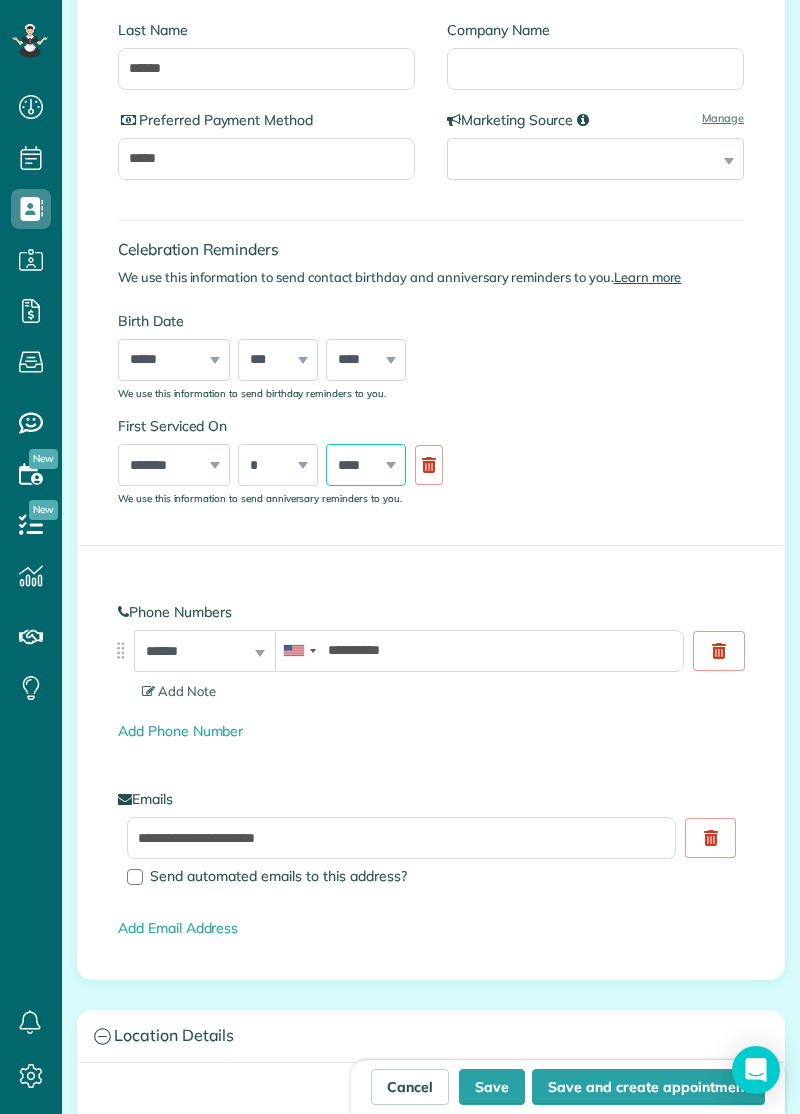 click on "****
****
****
****
****
****
****
****
****
****
****
****
****
****
****
****
****
****
****
****
****
****
****
****
****
****
****
****
****
****
****
****
****
****
****
****
****
****
****
****
****
****
****
****
****
****
****
****
****
****
****
****" at bounding box center (366, 465) 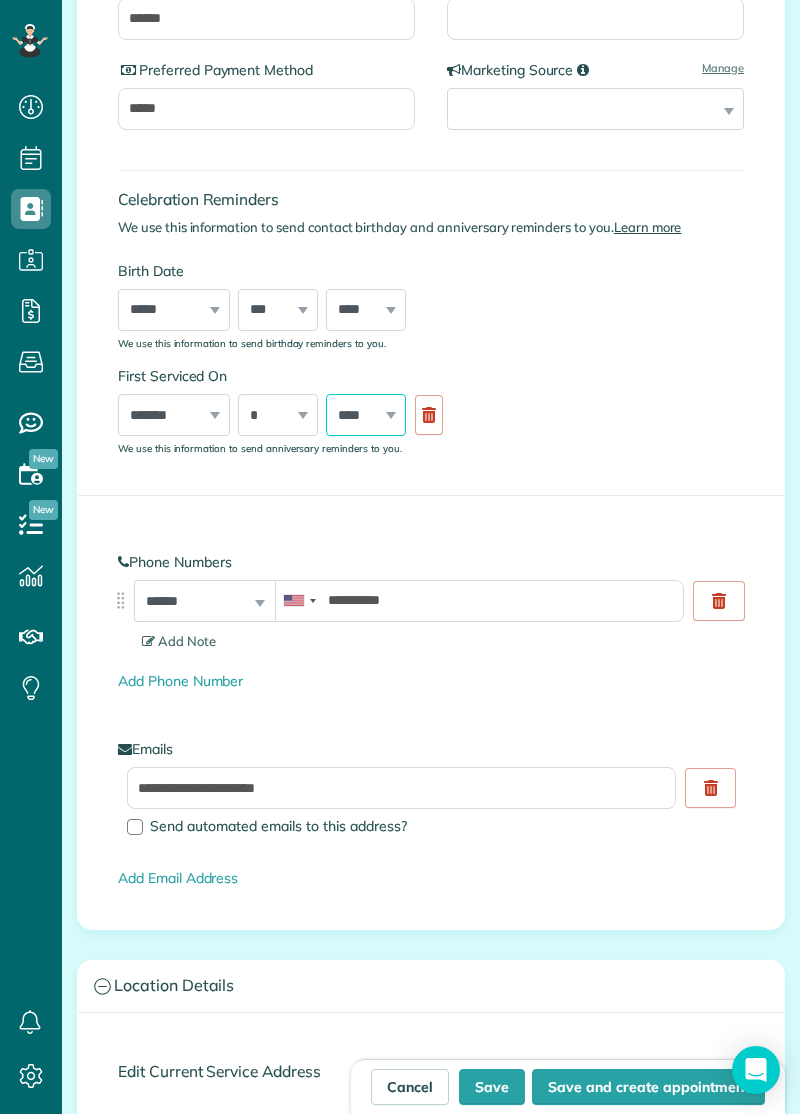 scroll, scrollTop: 678, scrollLeft: 0, axis: vertical 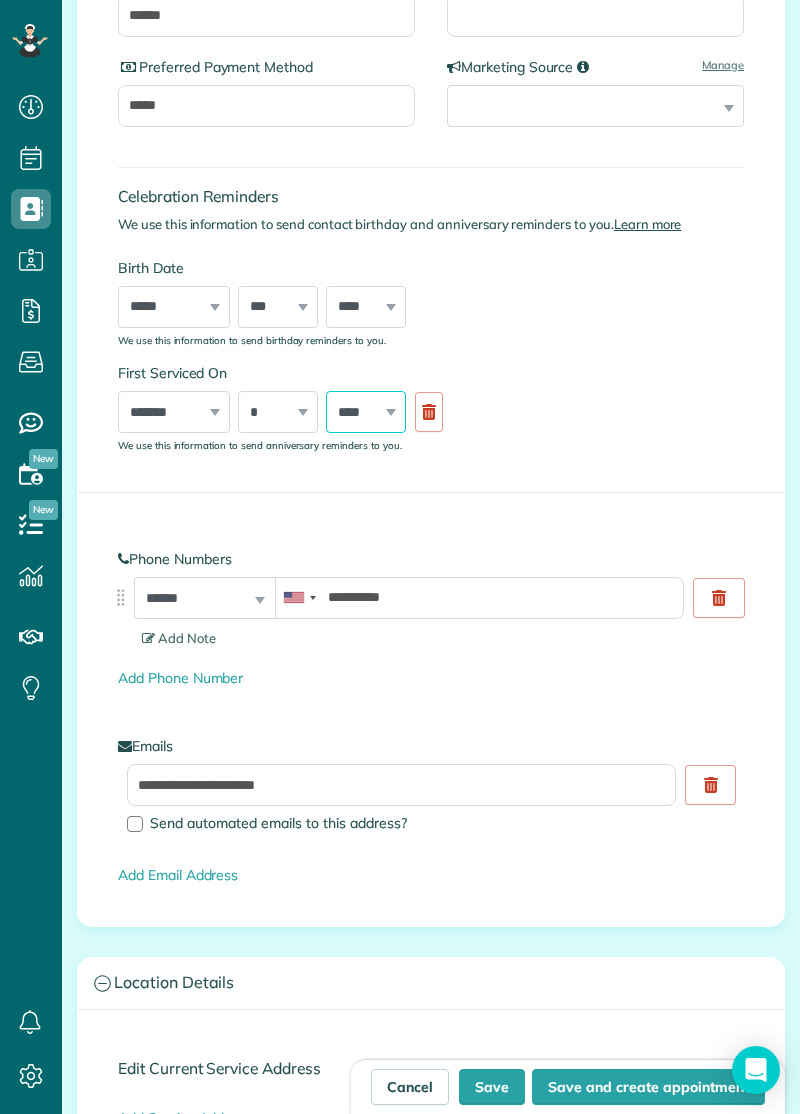 click on "****
****
****
****
****
****
****
****
****
****
****
****
****
****
****
****
****
****
****
****
****
****
****
****
****
****
****
****
****
****
****
****
****
****
****
****
****
****
****
****
****
****
****
****
****
****
****
****
****
****
****
****" at bounding box center [366, 412] 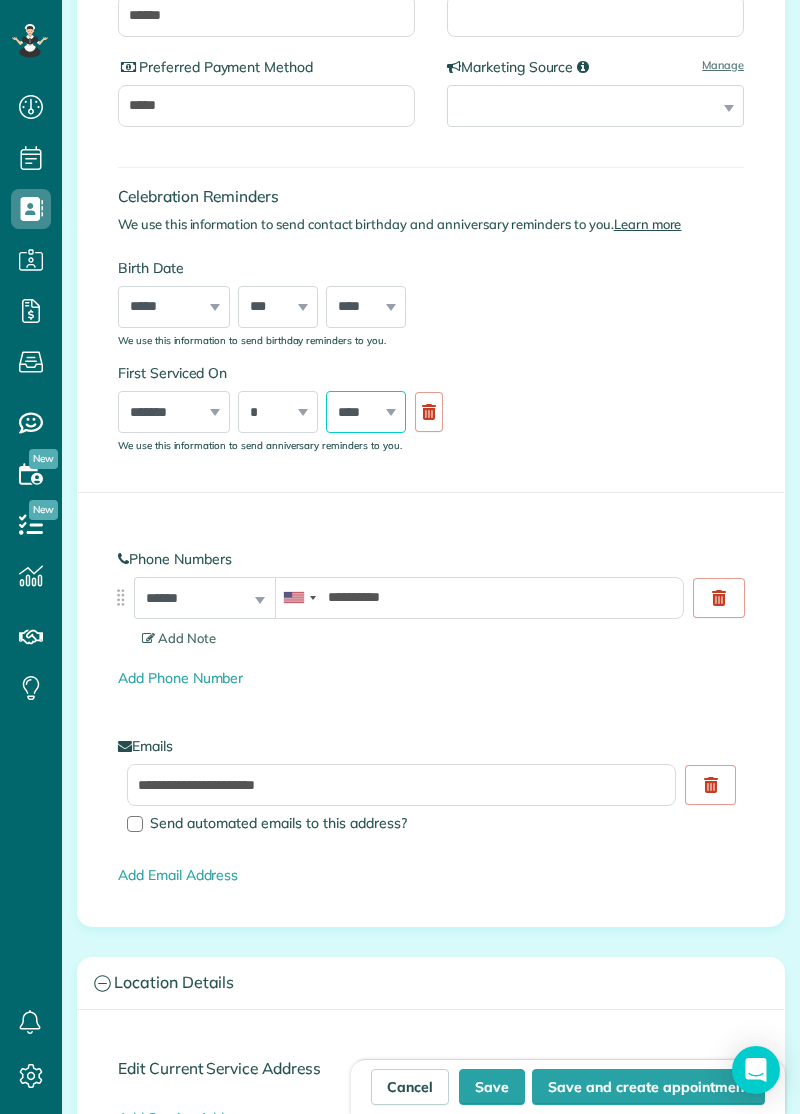 select on "****" 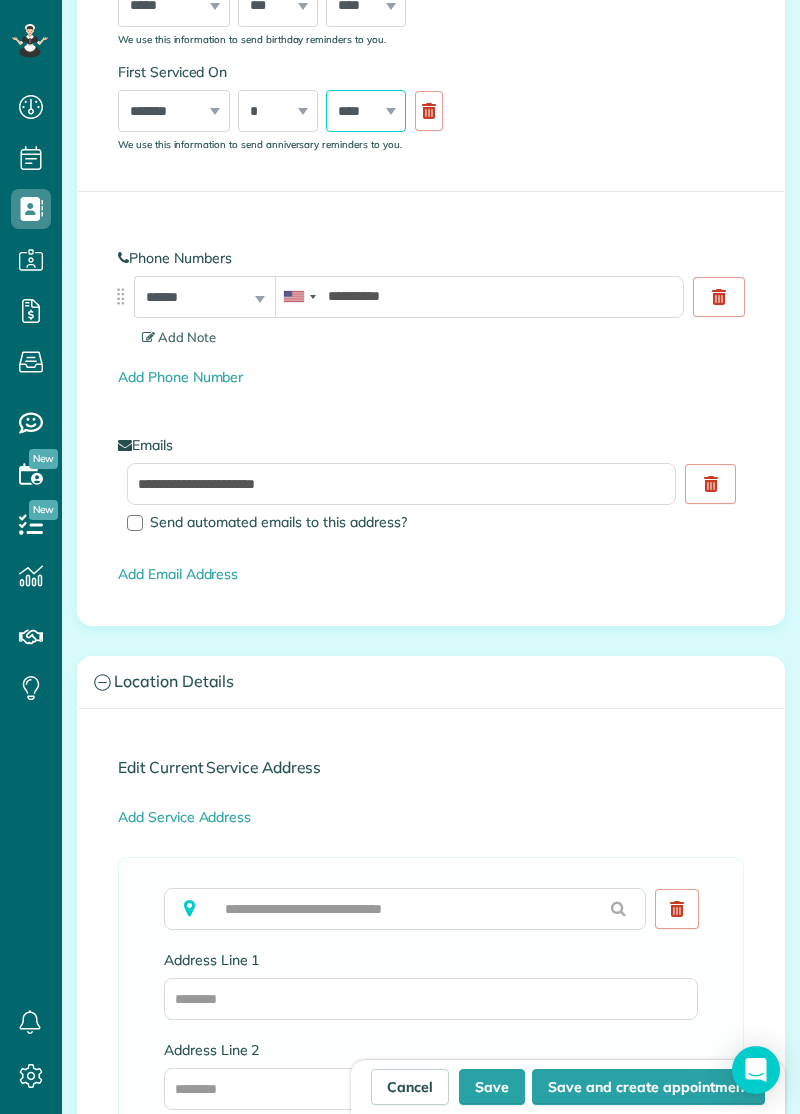 scroll, scrollTop: 980, scrollLeft: 0, axis: vertical 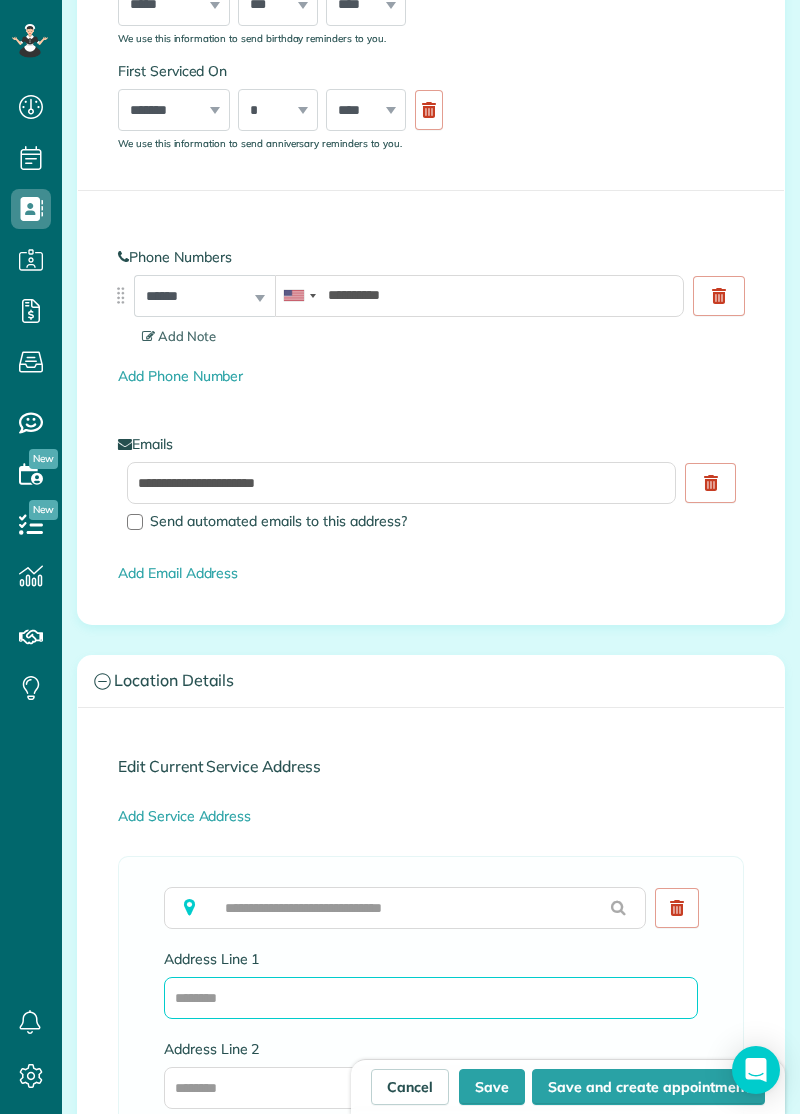 click on "Address Line 1" at bounding box center (431, 998) 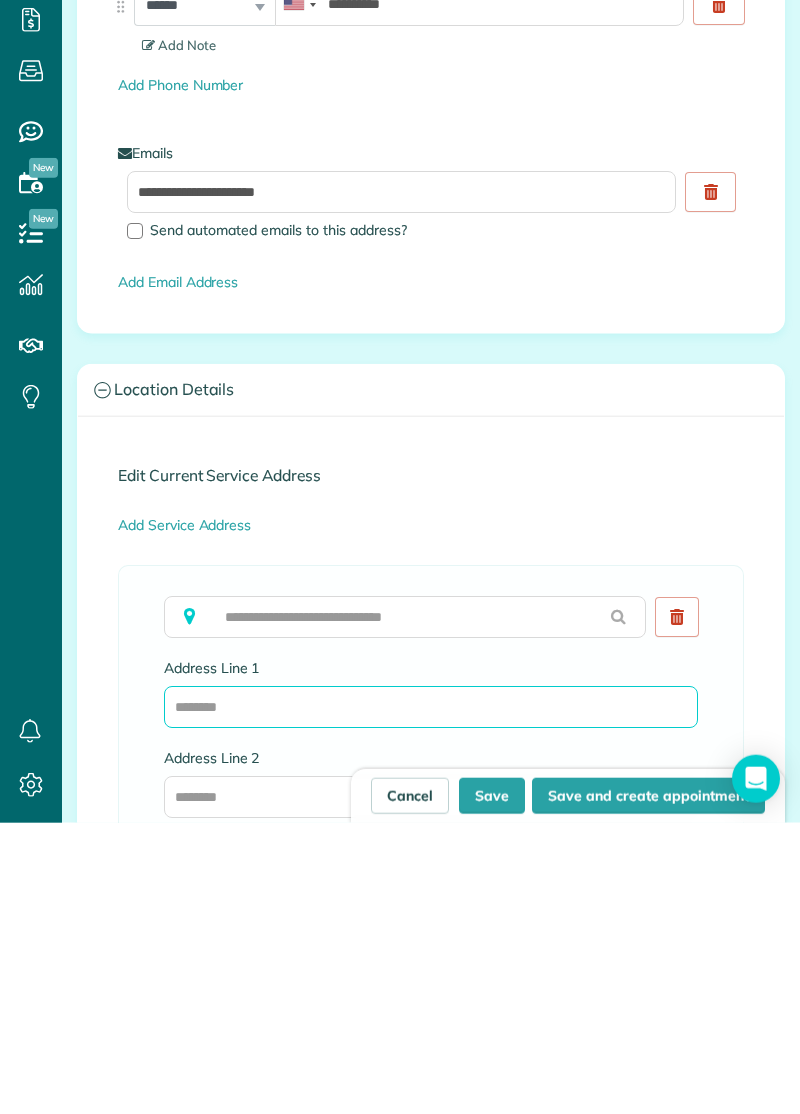 scroll, scrollTop: 94, scrollLeft: 0, axis: vertical 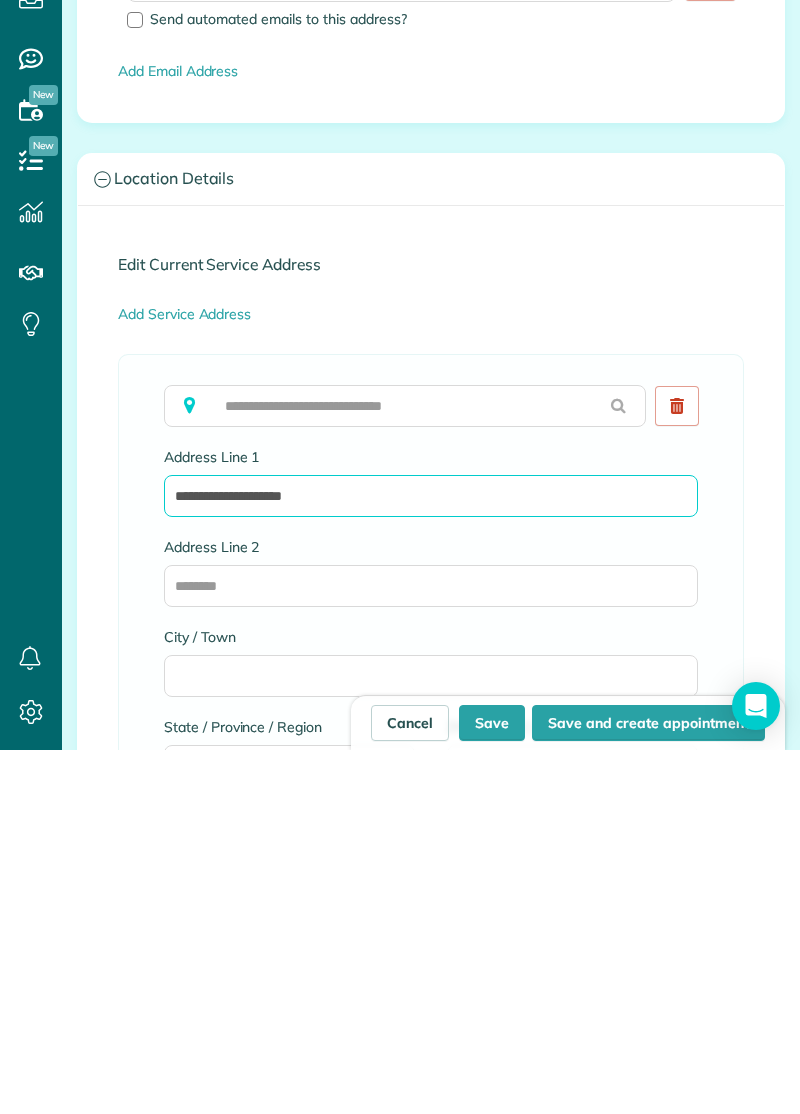 type on "**********" 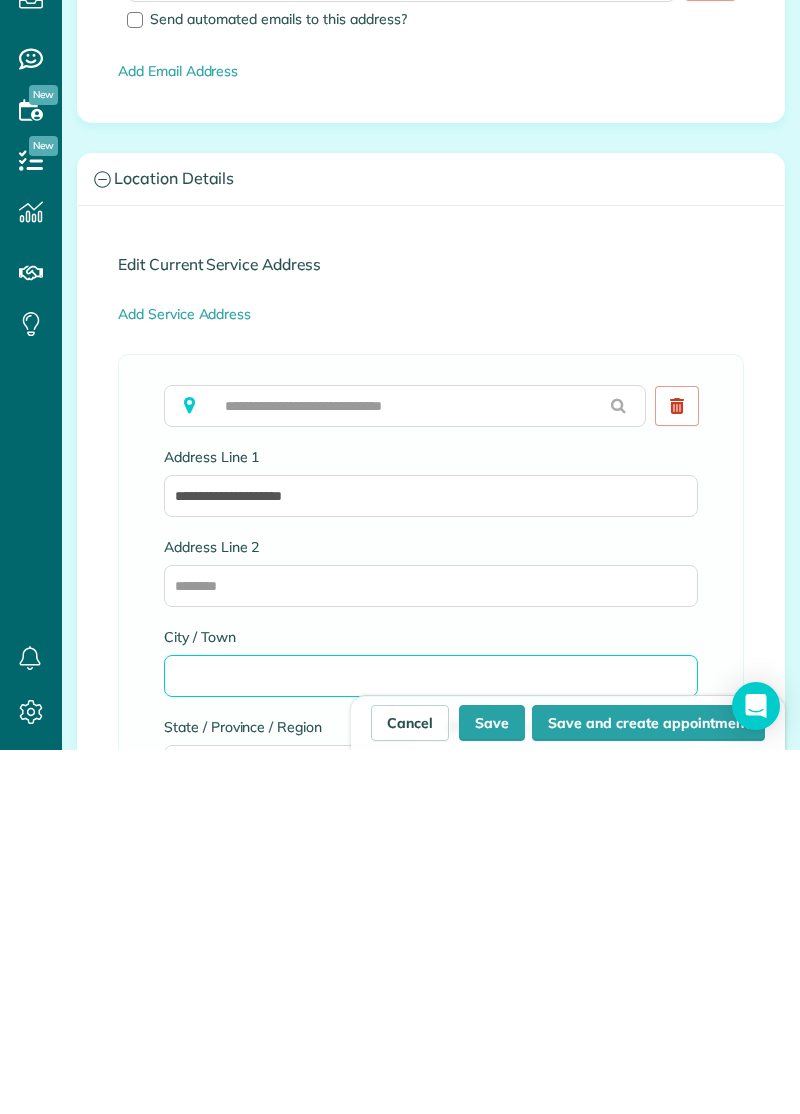 click on "City / Town" at bounding box center (431, 1040) 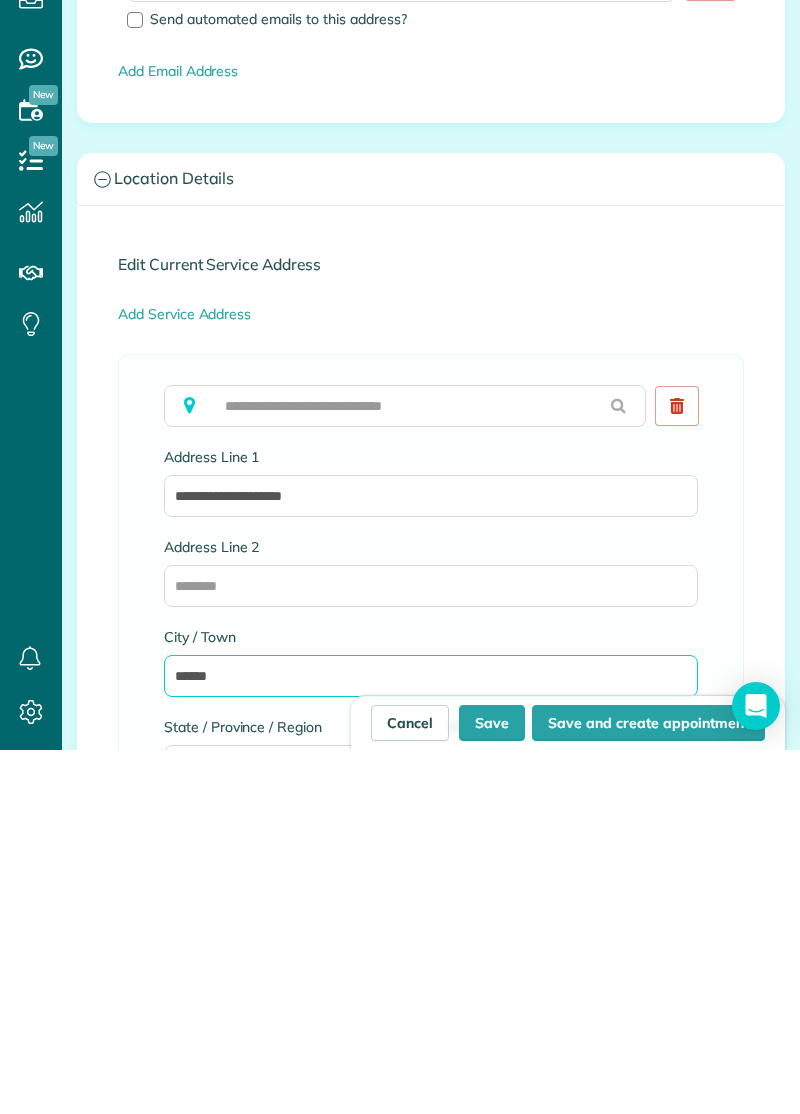 type on "******" 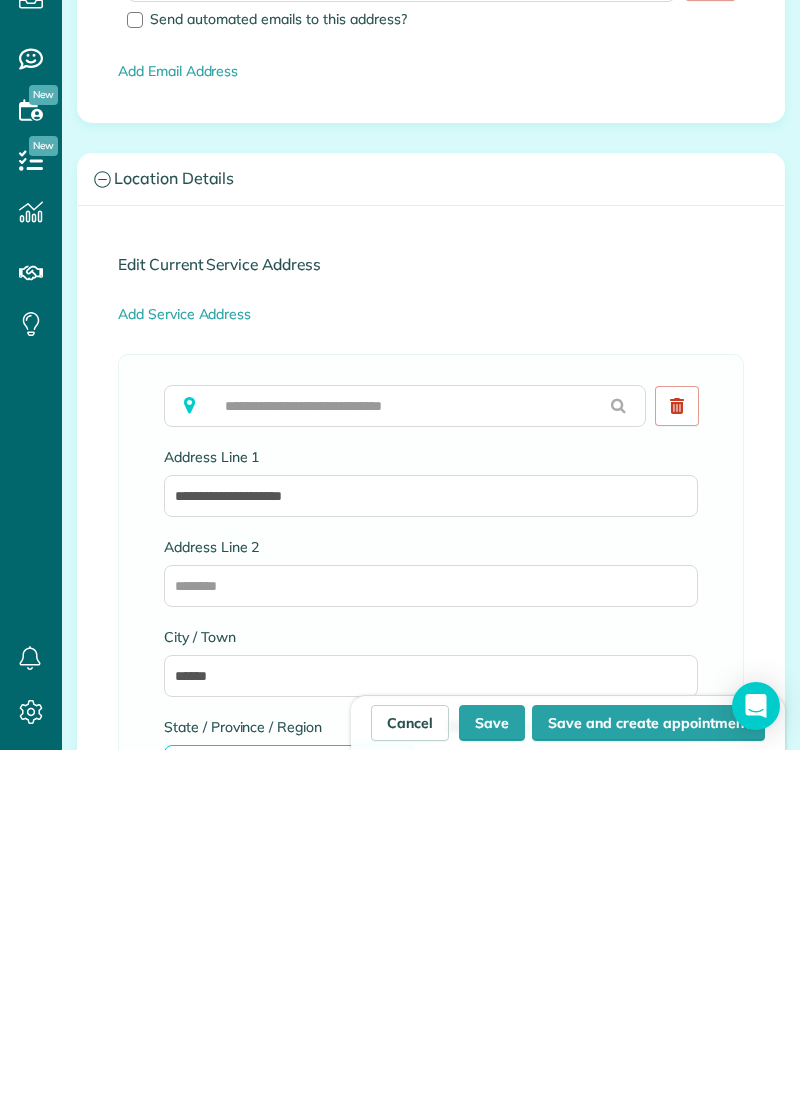 click on "State / Province / Region" at bounding box center [289, 1130] 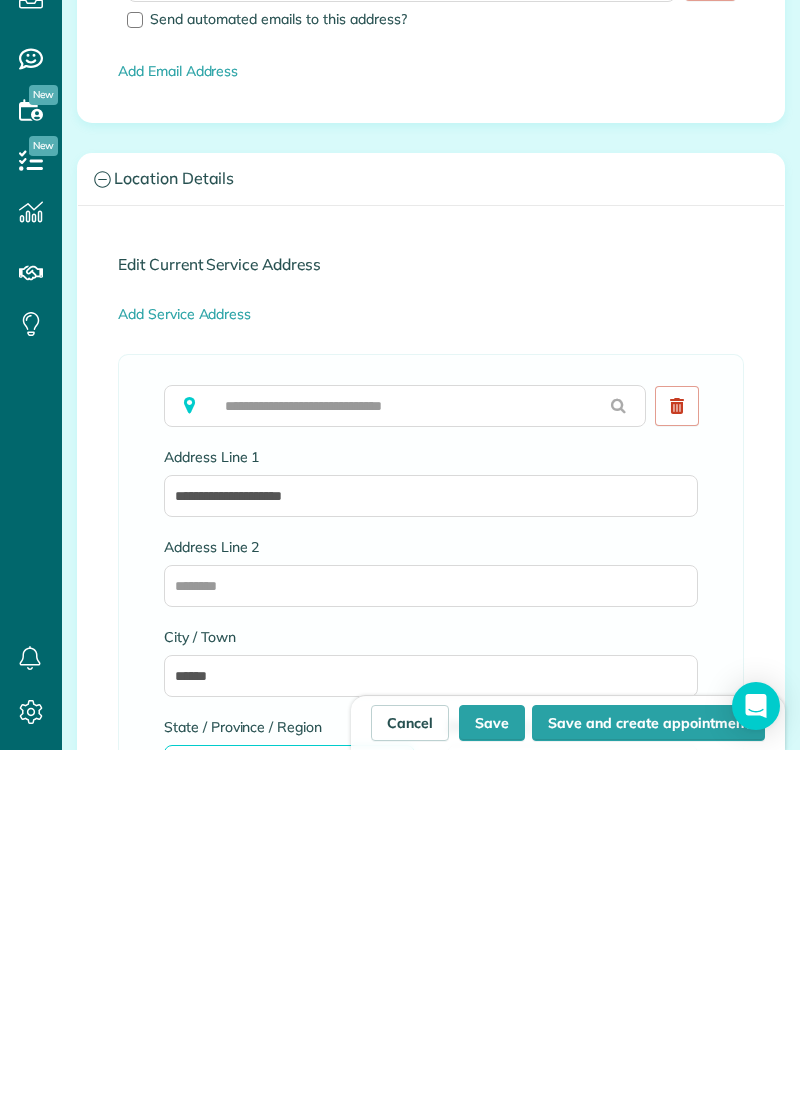 type on "**" 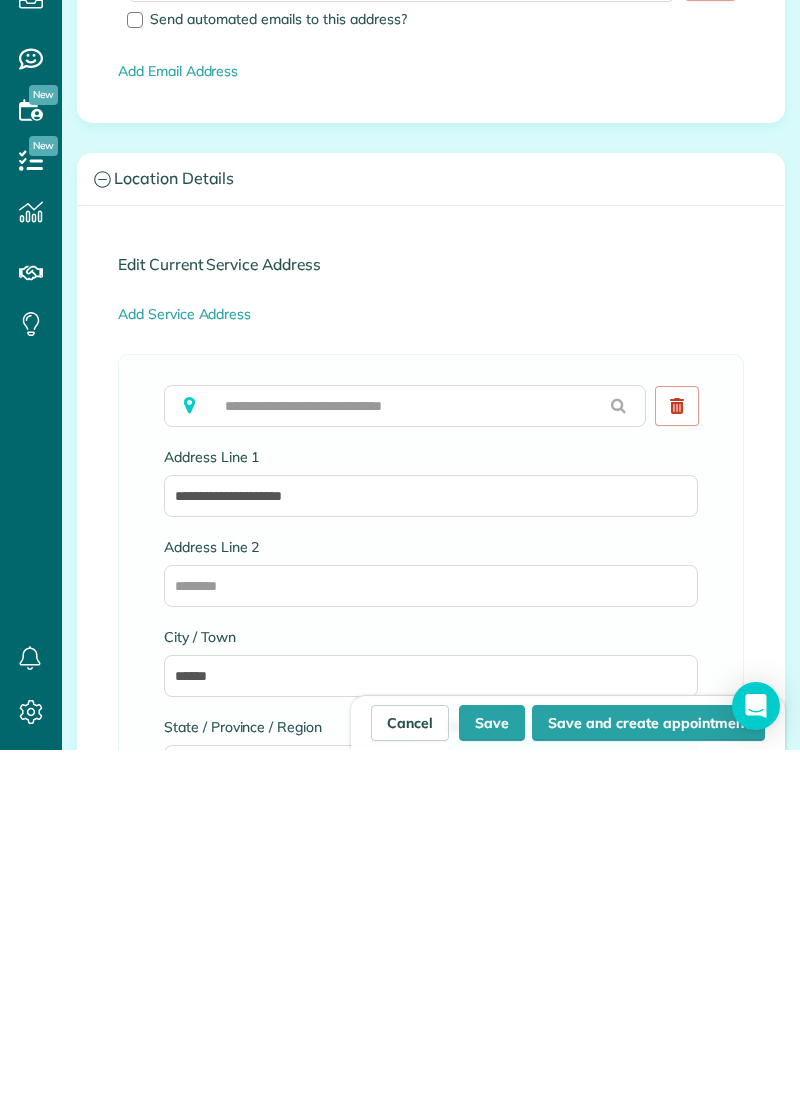click on "ZIP / Postal Code" at bounding box center (572, 1130) 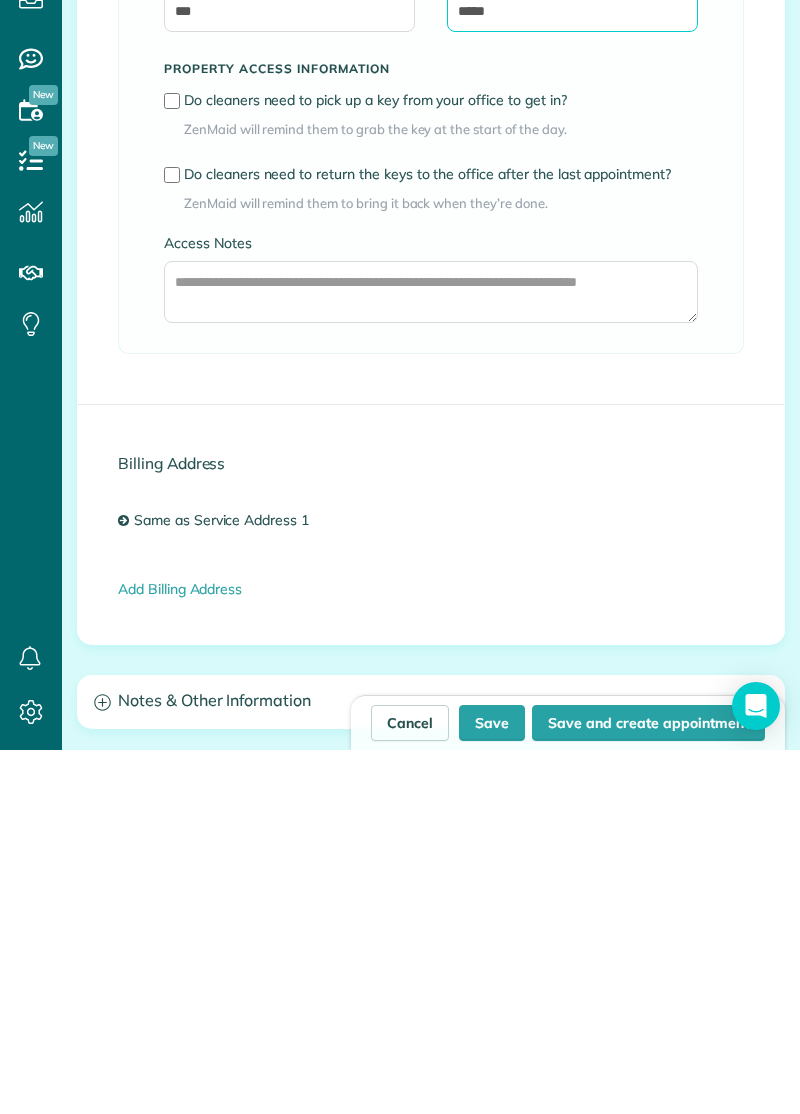 scroll, scrollTop: 1875, scrollLeft: 0, axis: vertical 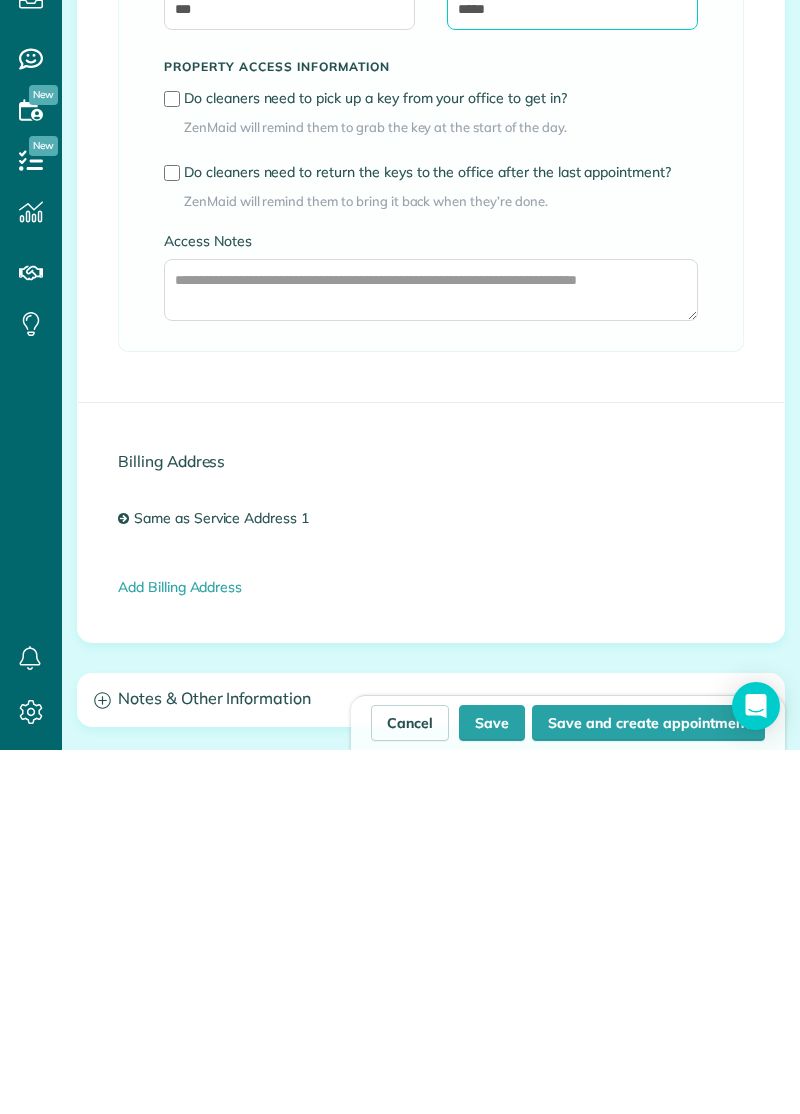 type on "*****" 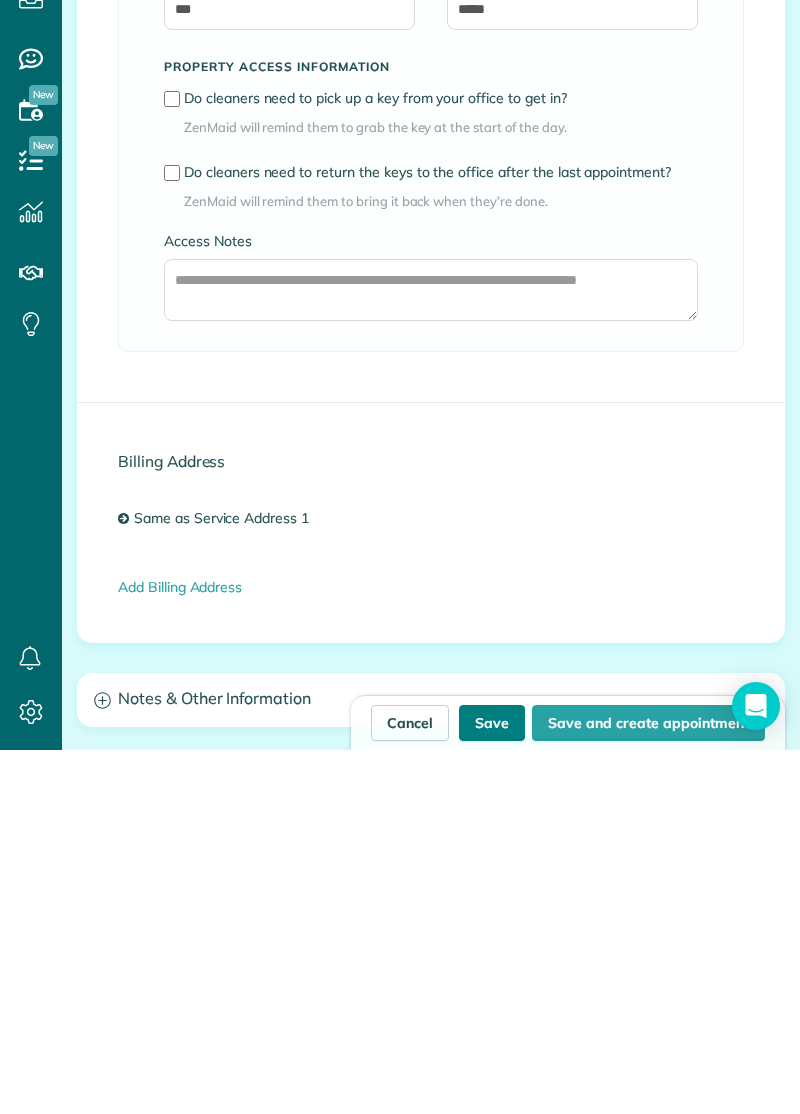 click on "Save" at bounding box center (492, 1087) 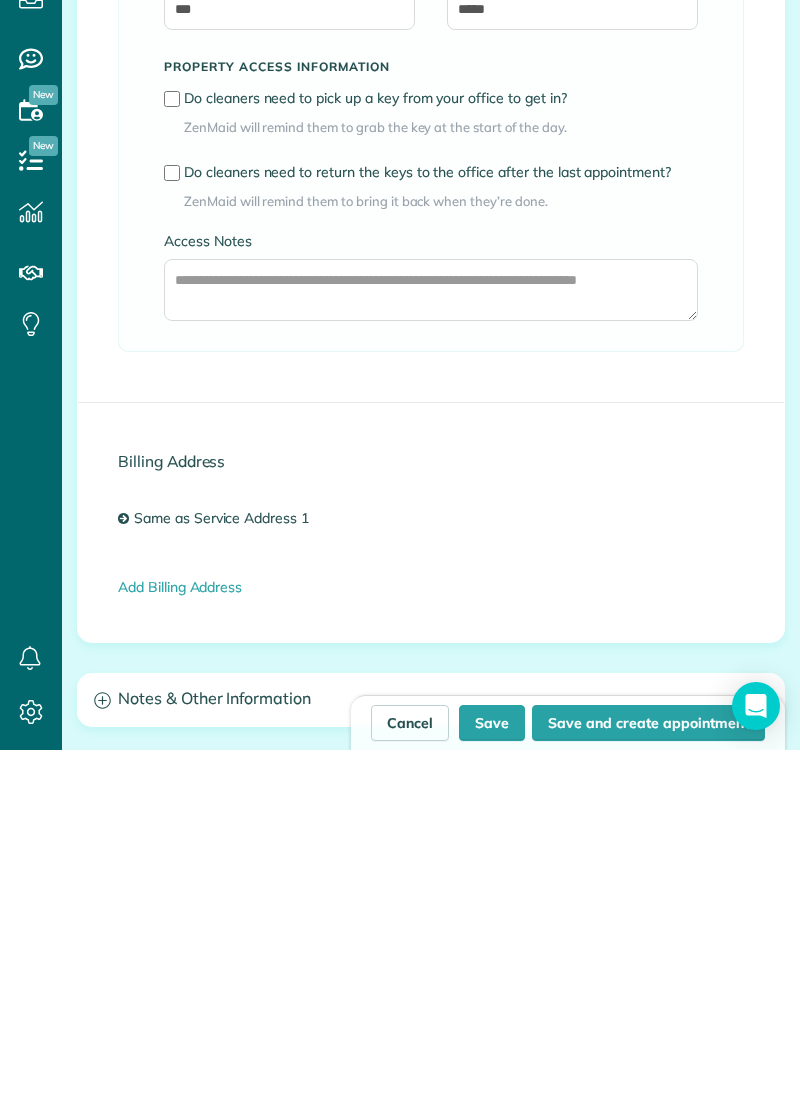 type on "**********" 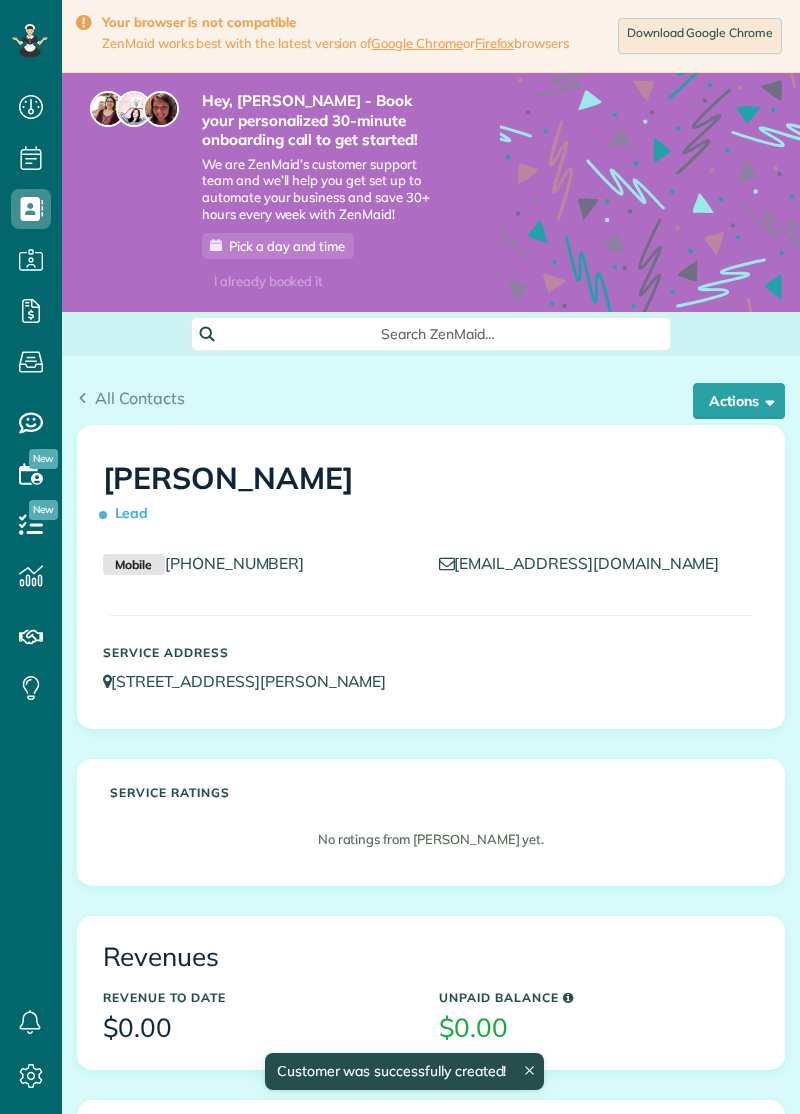 scroll, scrollTop: 0, scrollLeft: 0, axis: both 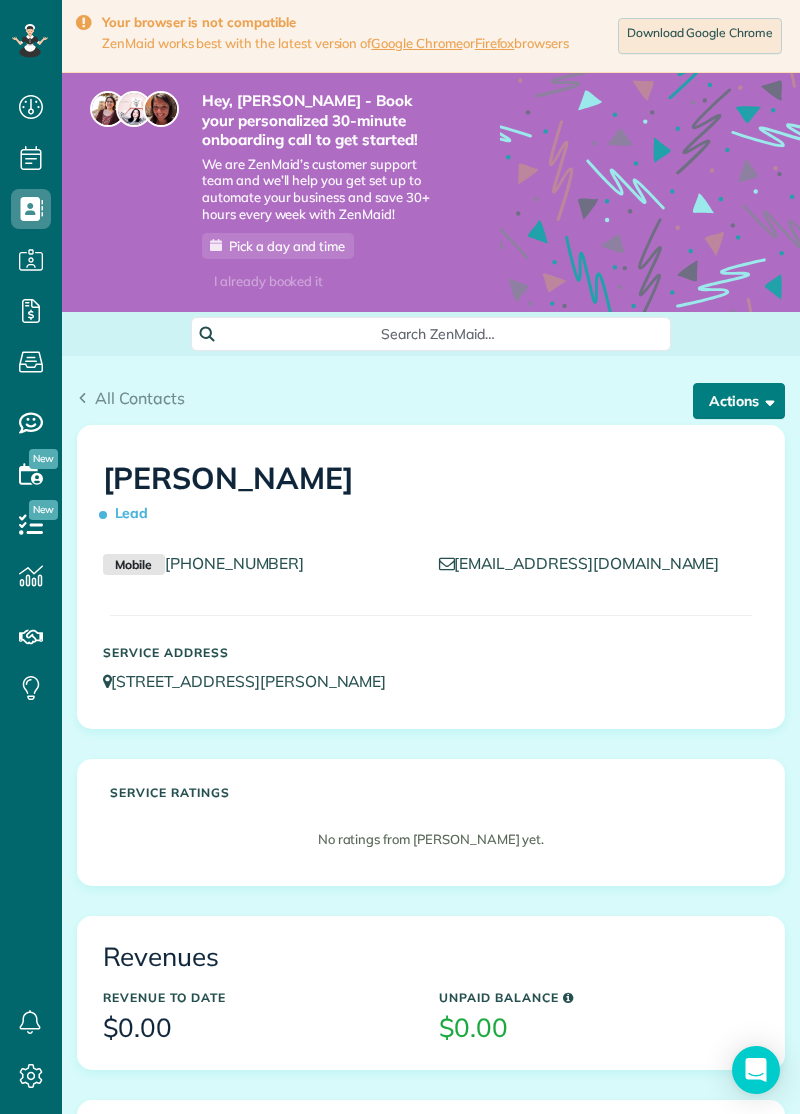 click on "Actions" at bounding box center (739, 401) 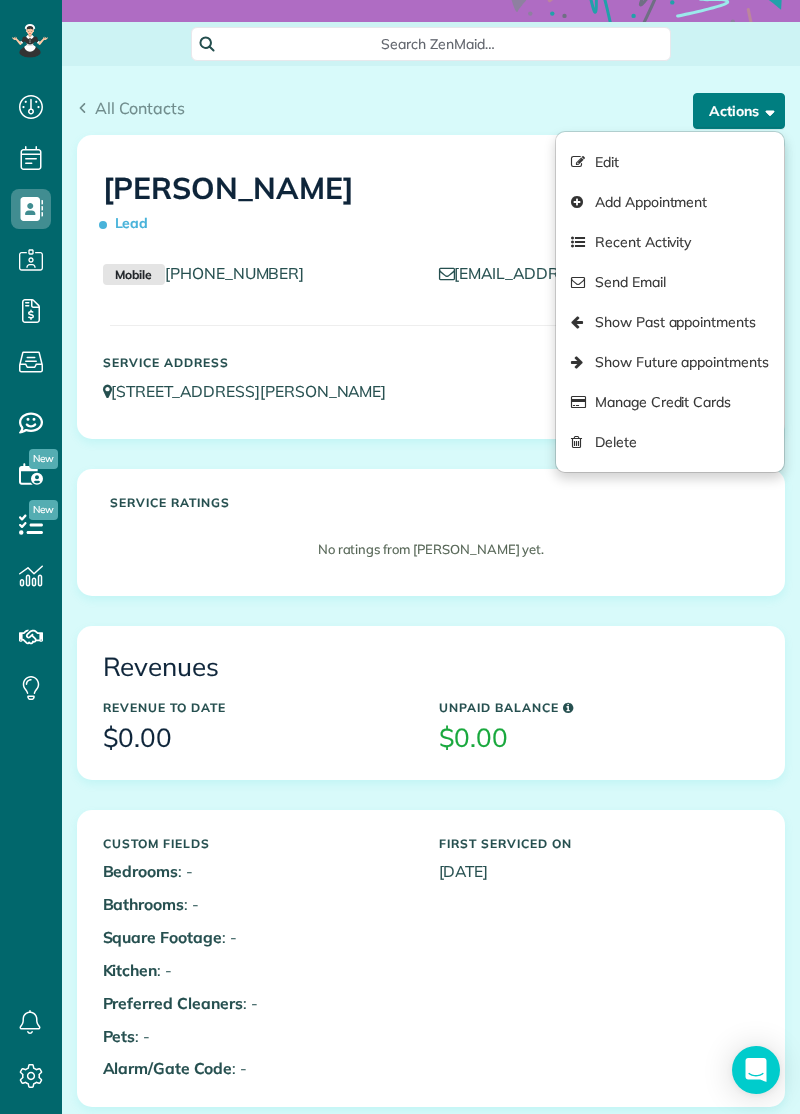 scroll, scrollTop: 290, scrollLeft: 0, axis: vertical 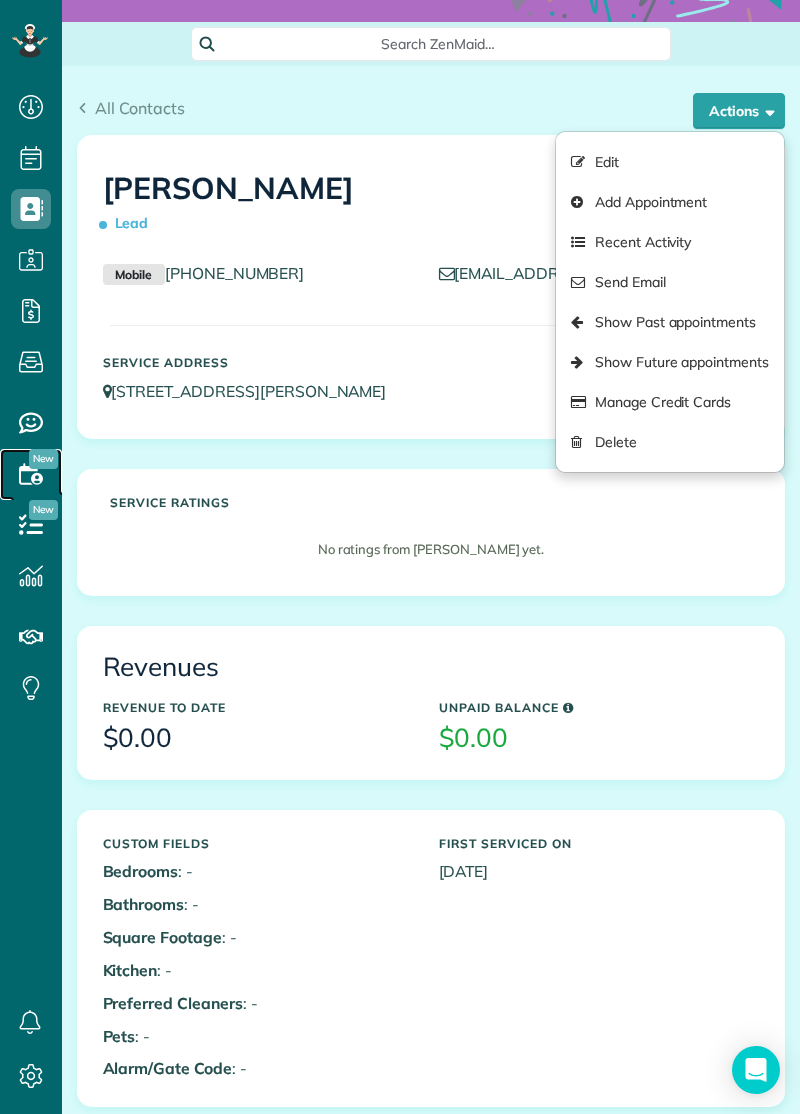 click 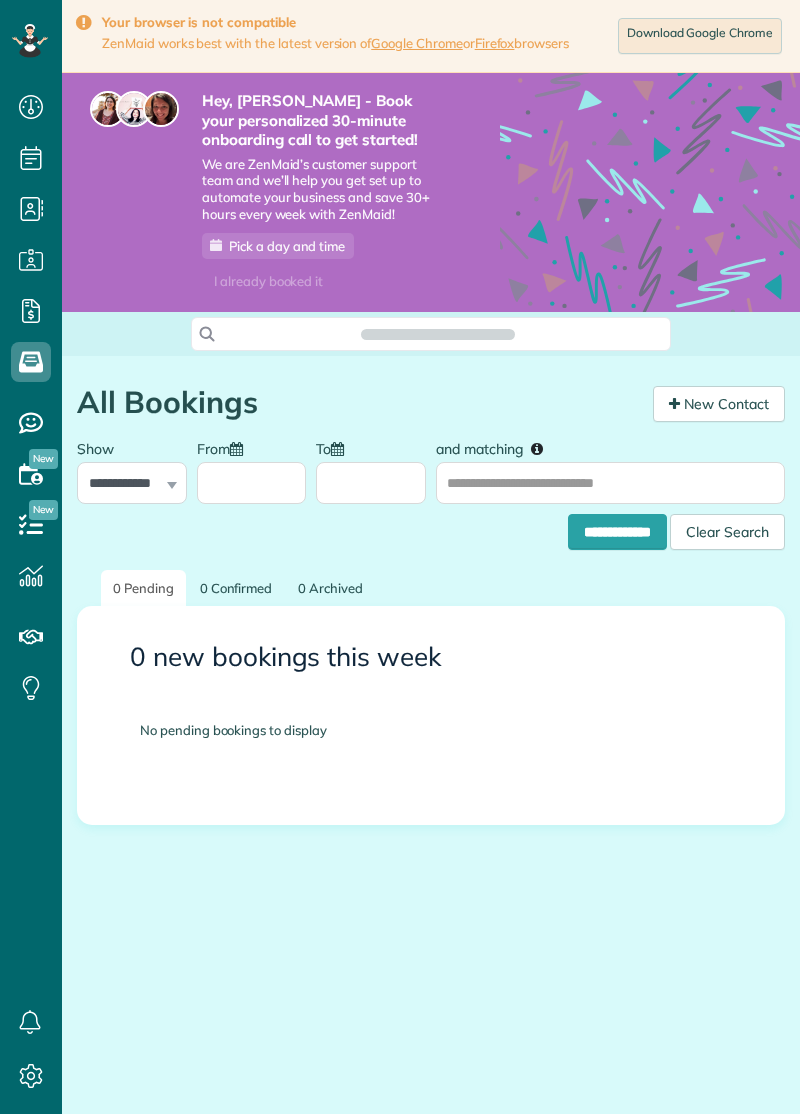 scroll, scrollTop: 0, scrollLeft: 0, axis: both 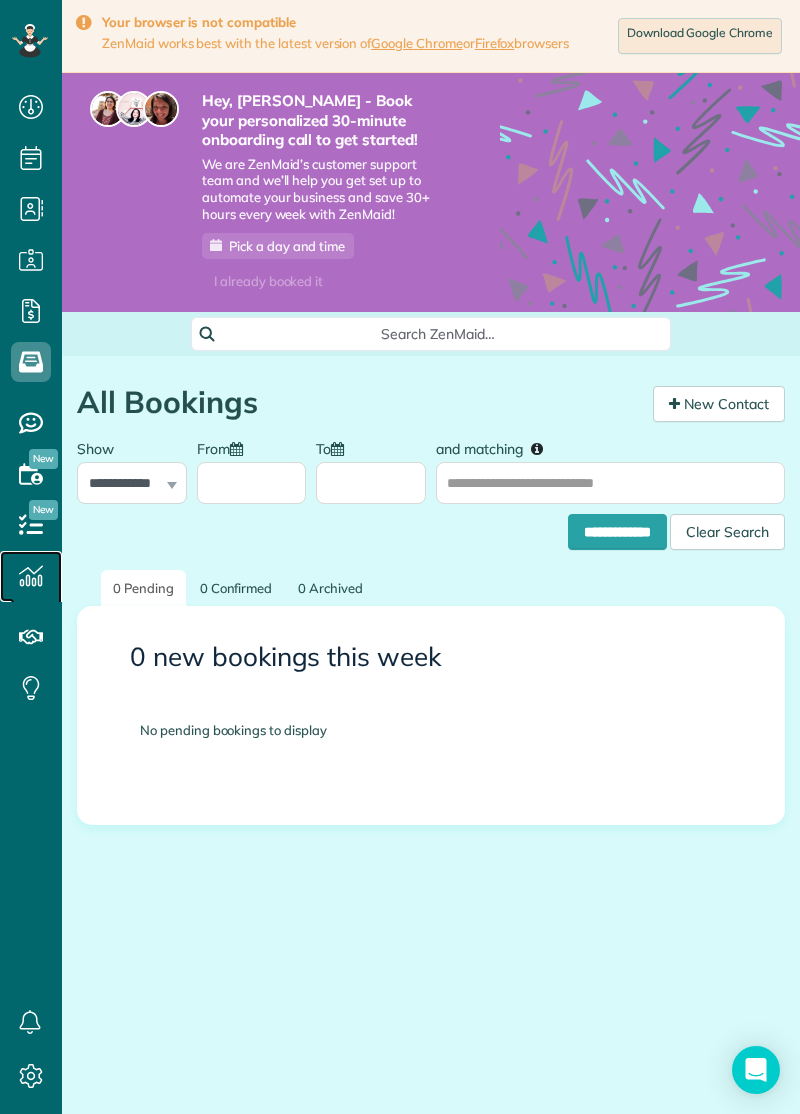 click 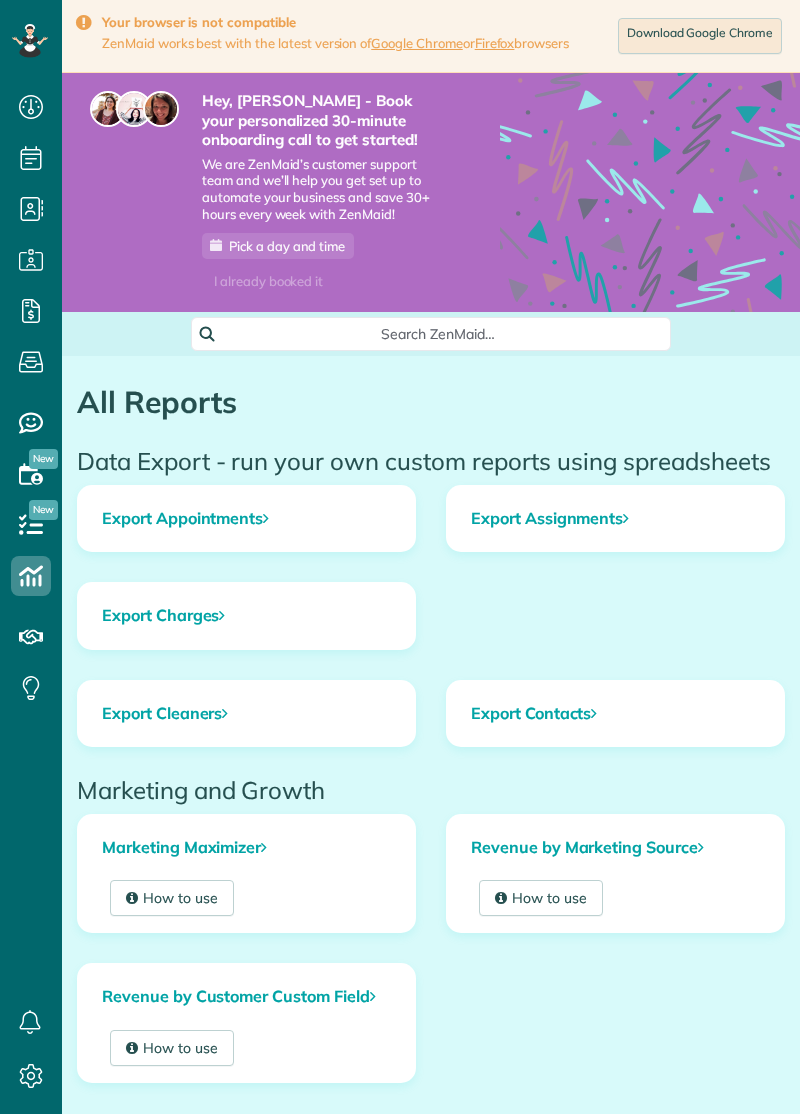 scroll, scrollTop: 0, scrollLeft: 0, axis: both 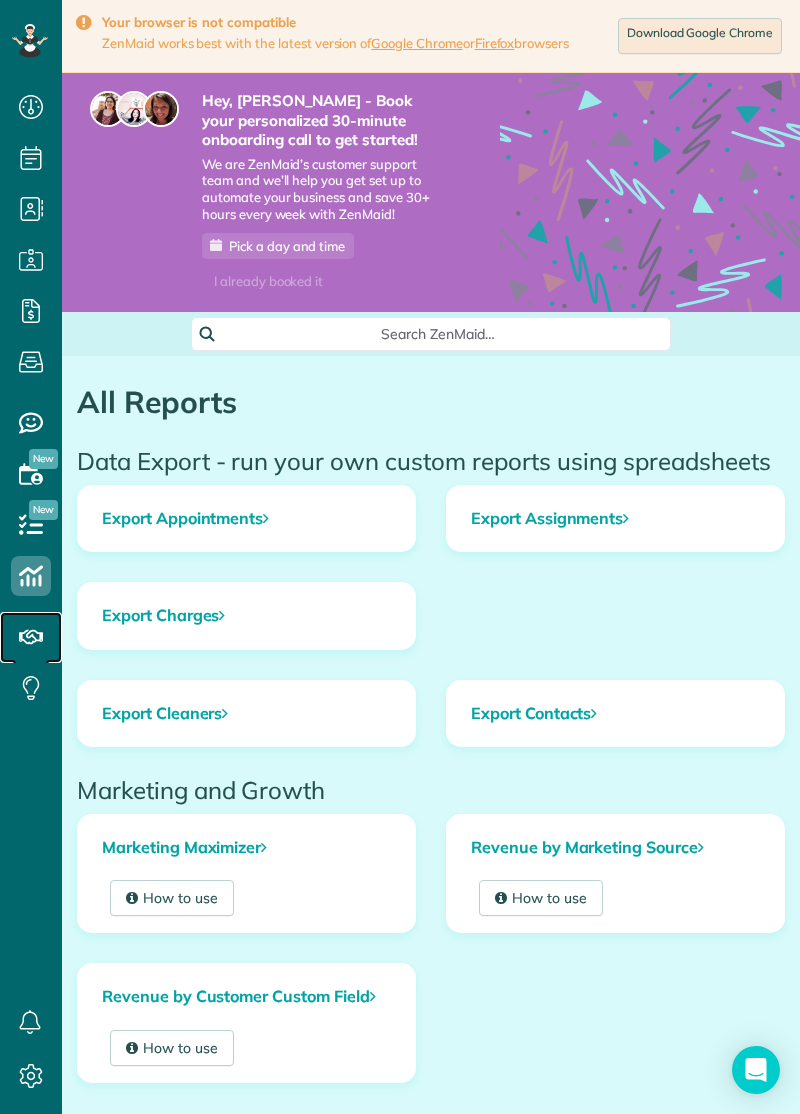 click 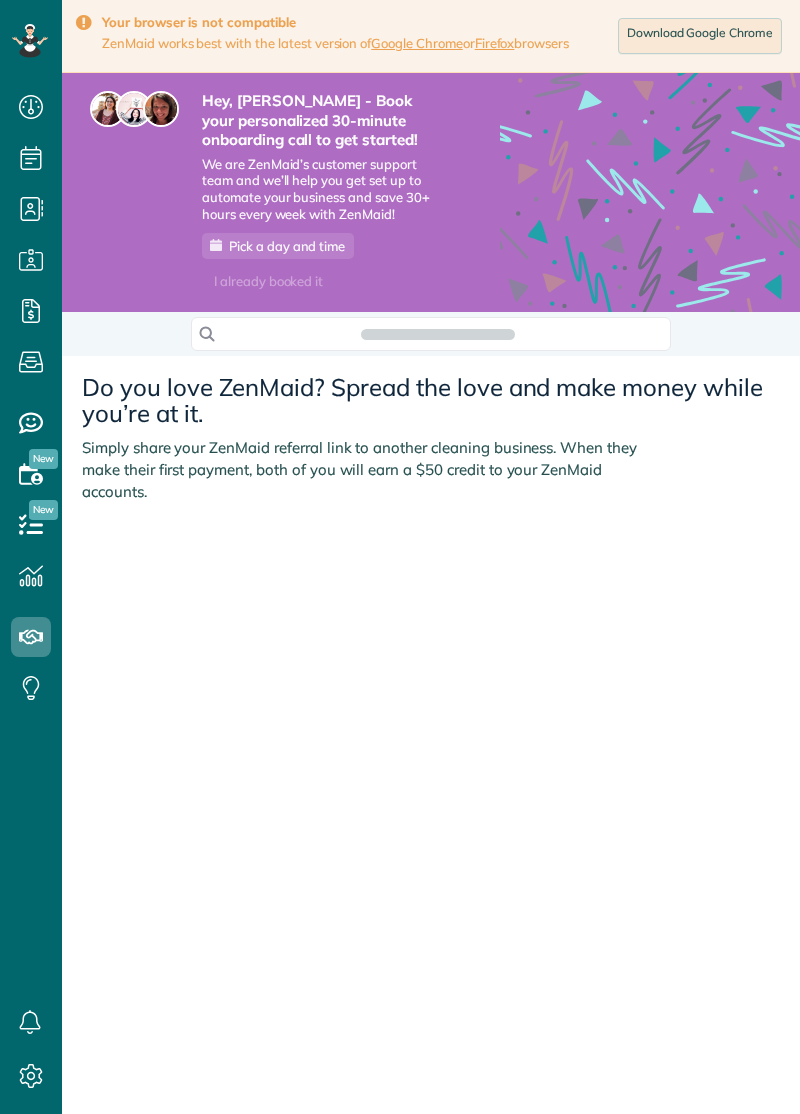 scroll, scrollTop: 0, scrollLeft: 0, axis: both 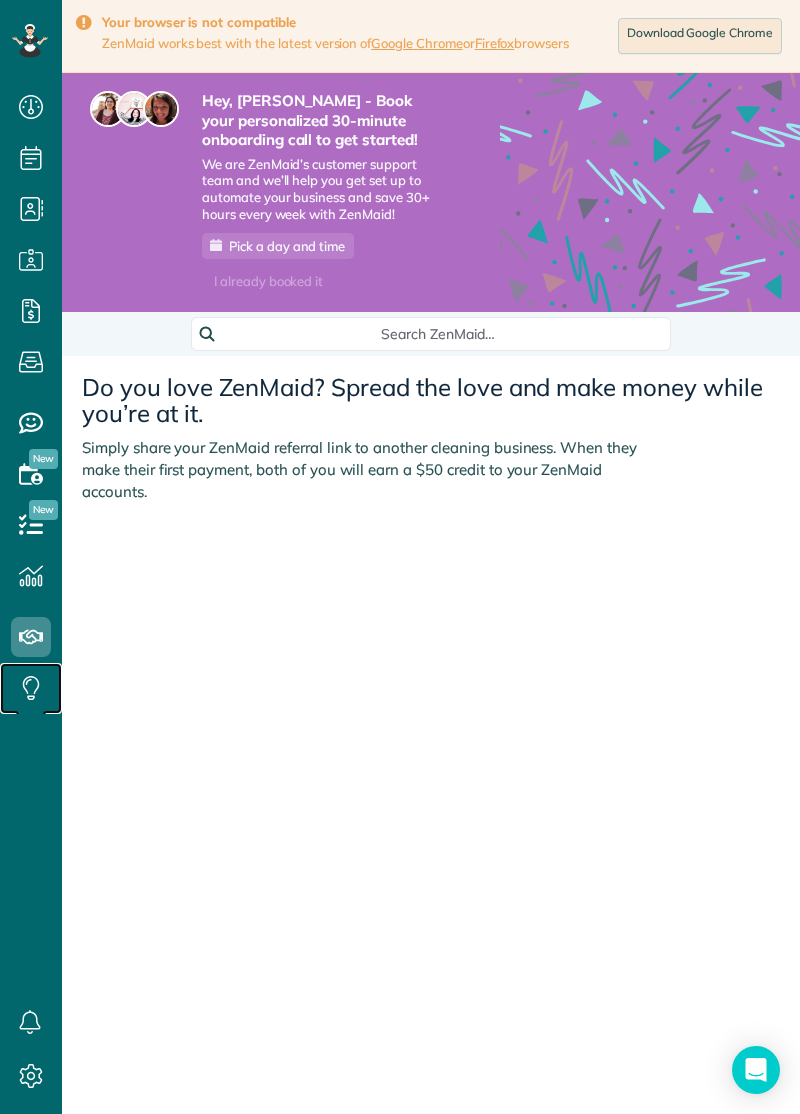 click 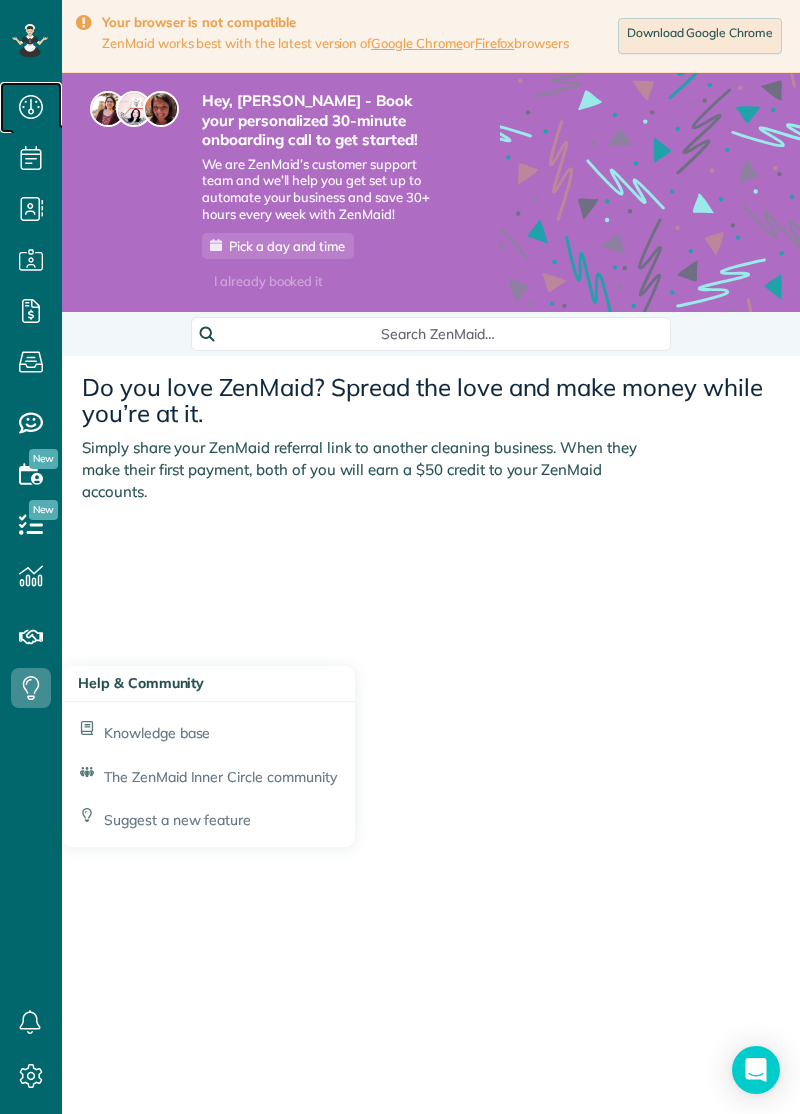 click 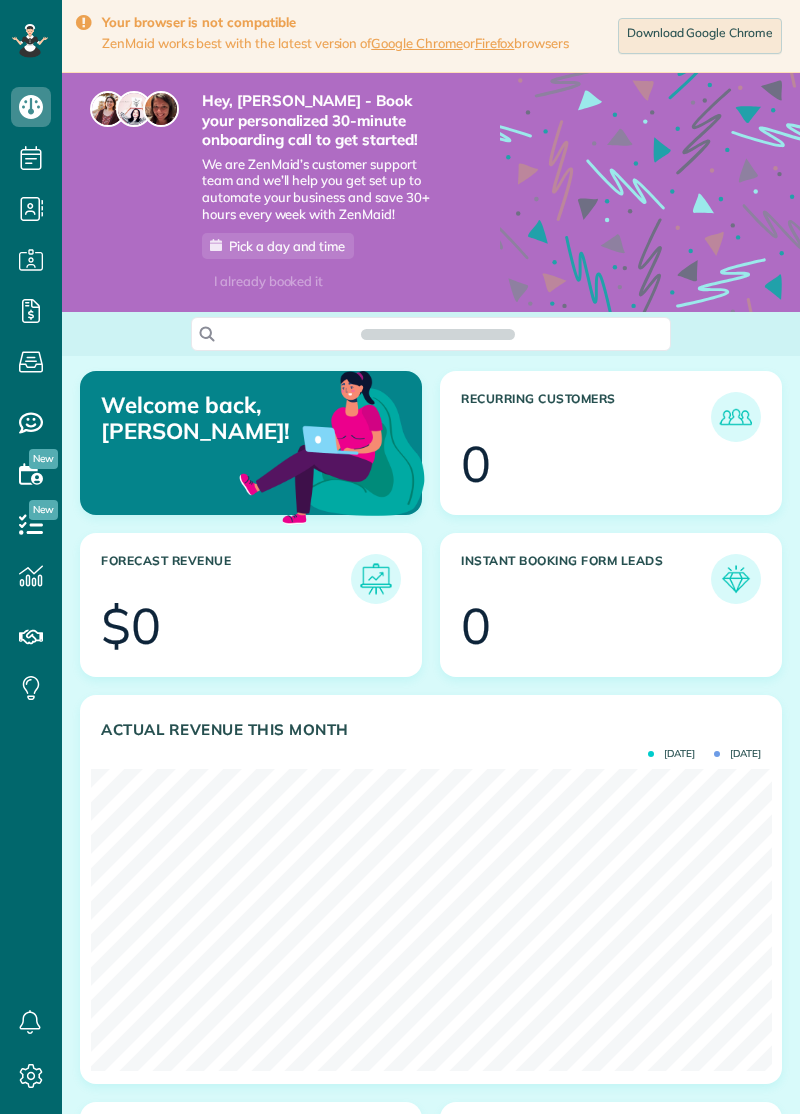 scroll, scrollTop: 0, scrollLeft: 0, axis: both 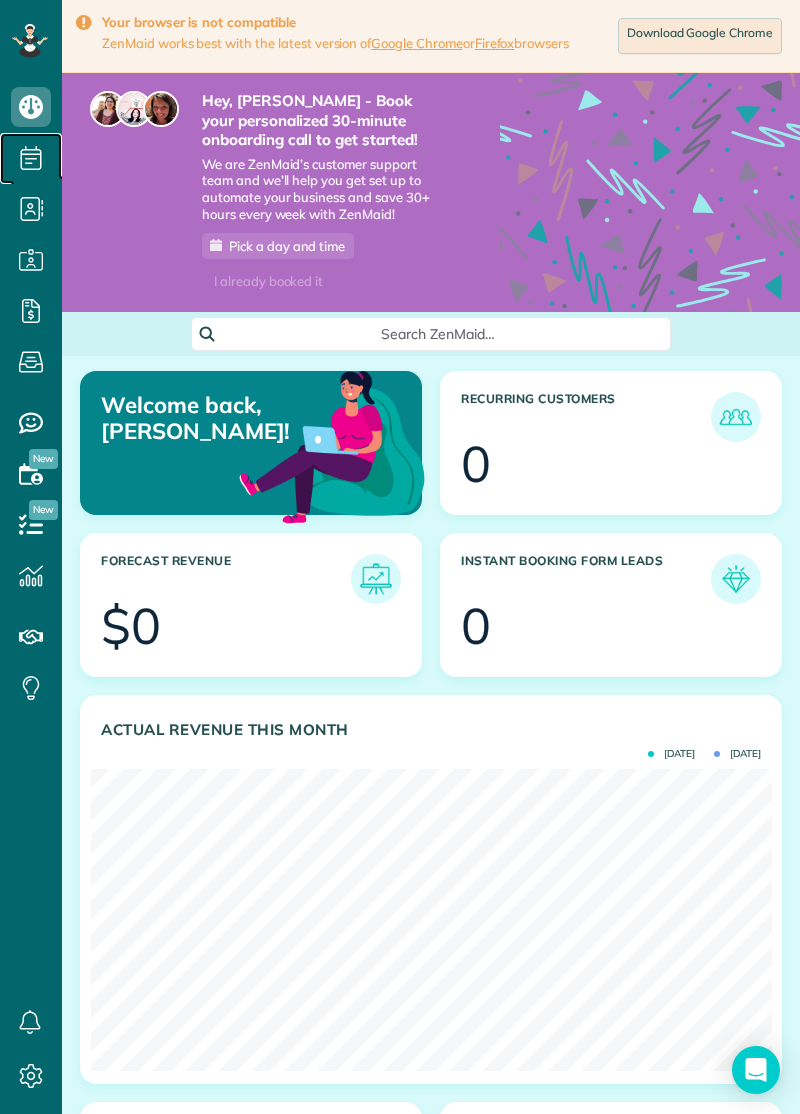 click 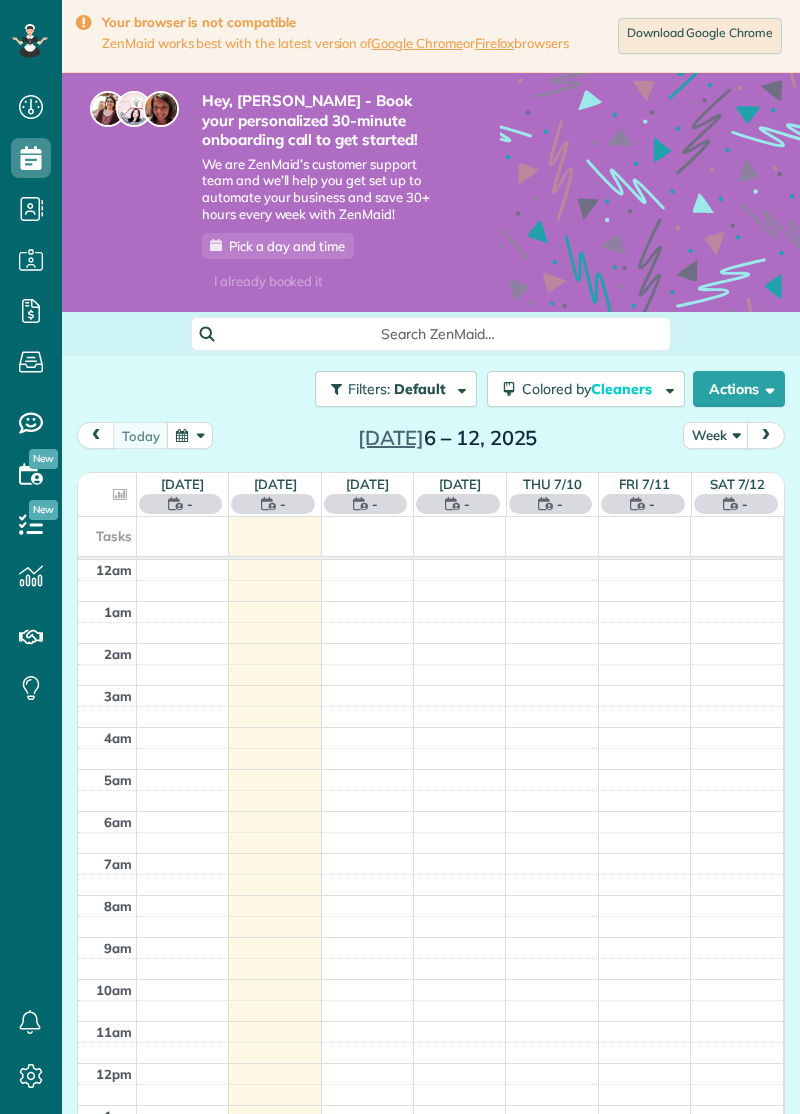 scroll, scrollTop: 0, scrollLeft: 0, axis: both 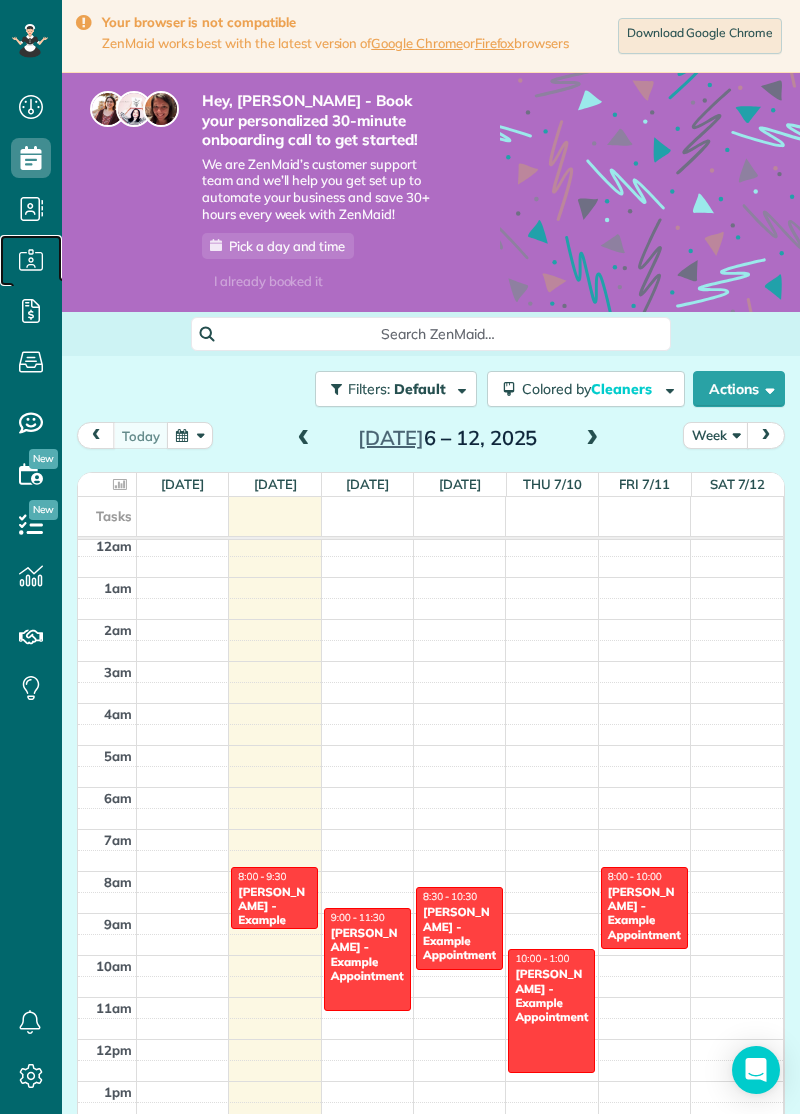 click 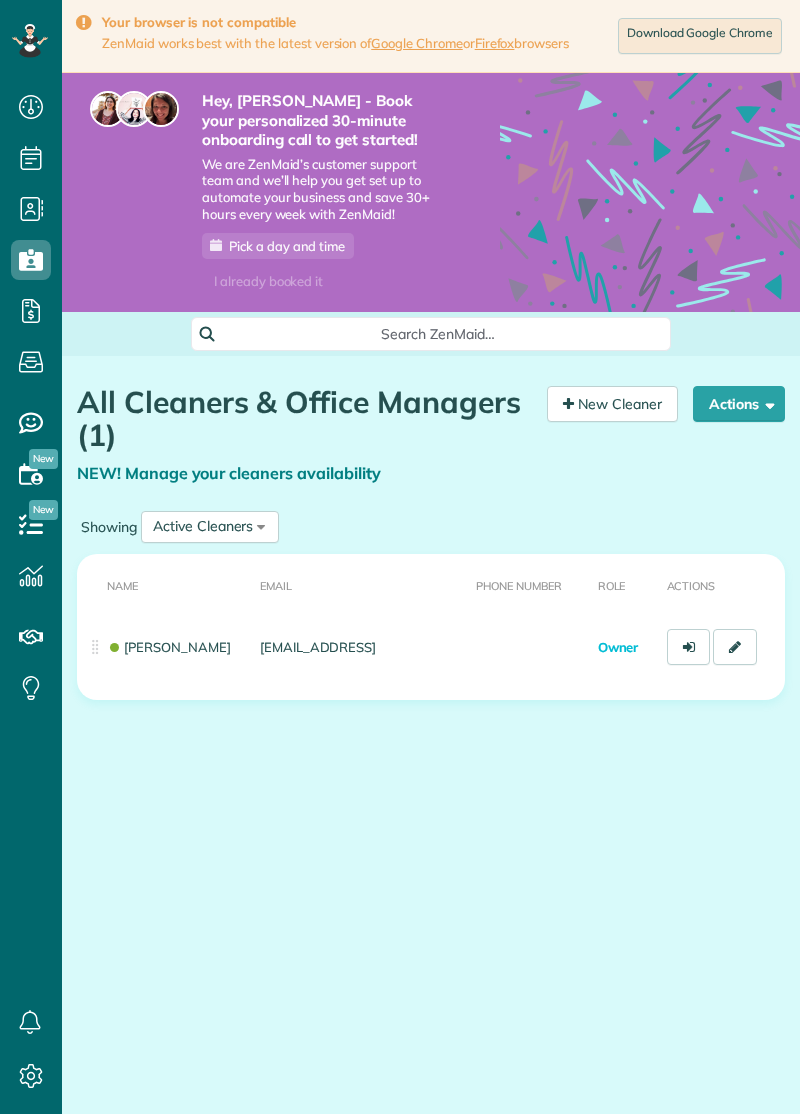 scroll, scrollTop: 0, scrollLeft: 0, axis: both 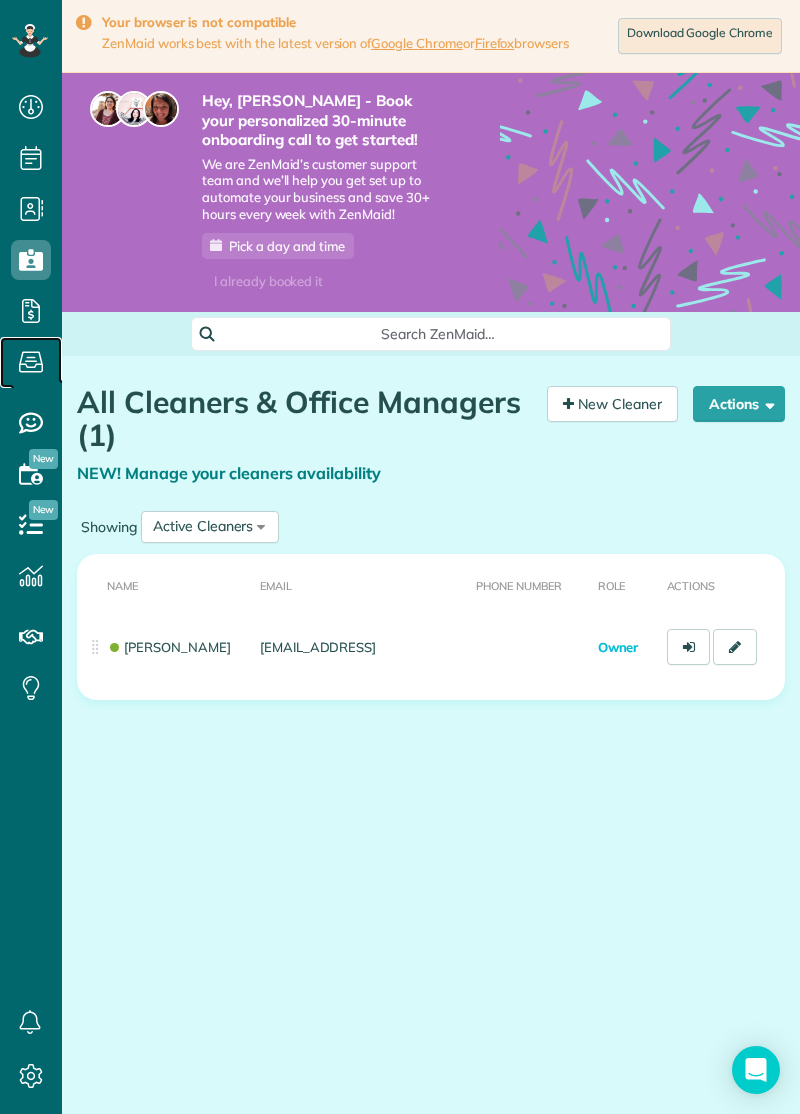 click 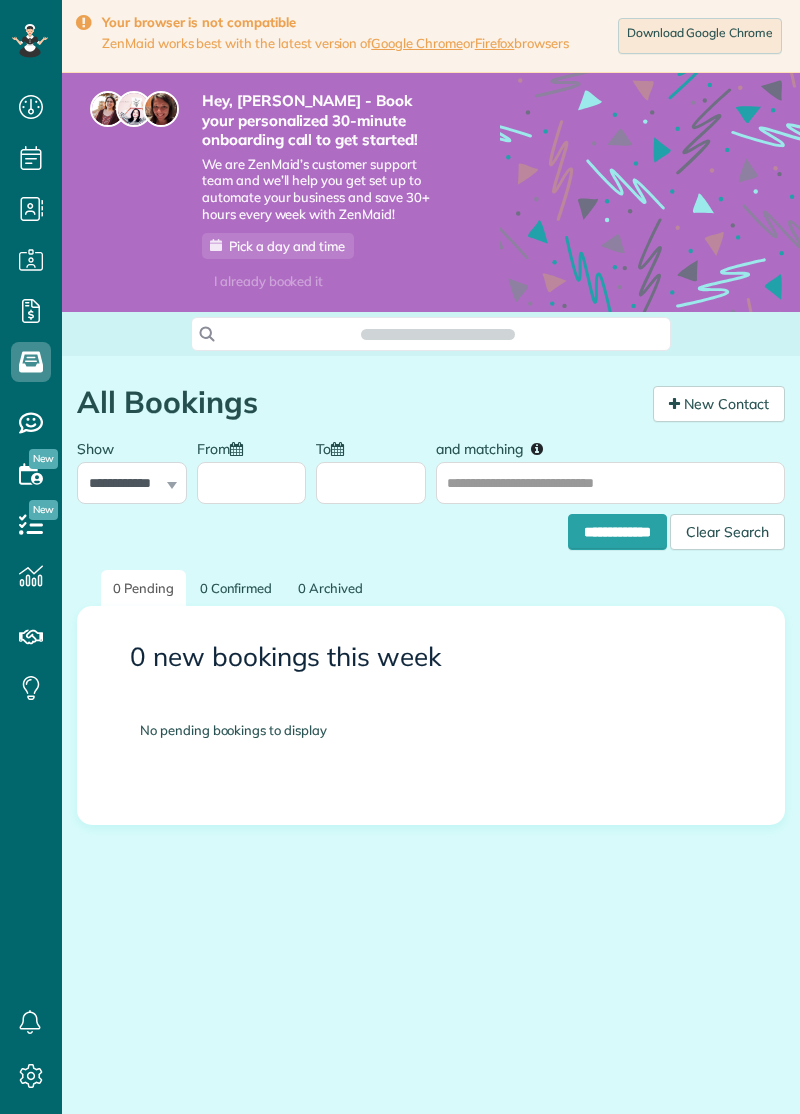 scroll, scrollTop: 0, scrollLeft: 0, axis: both 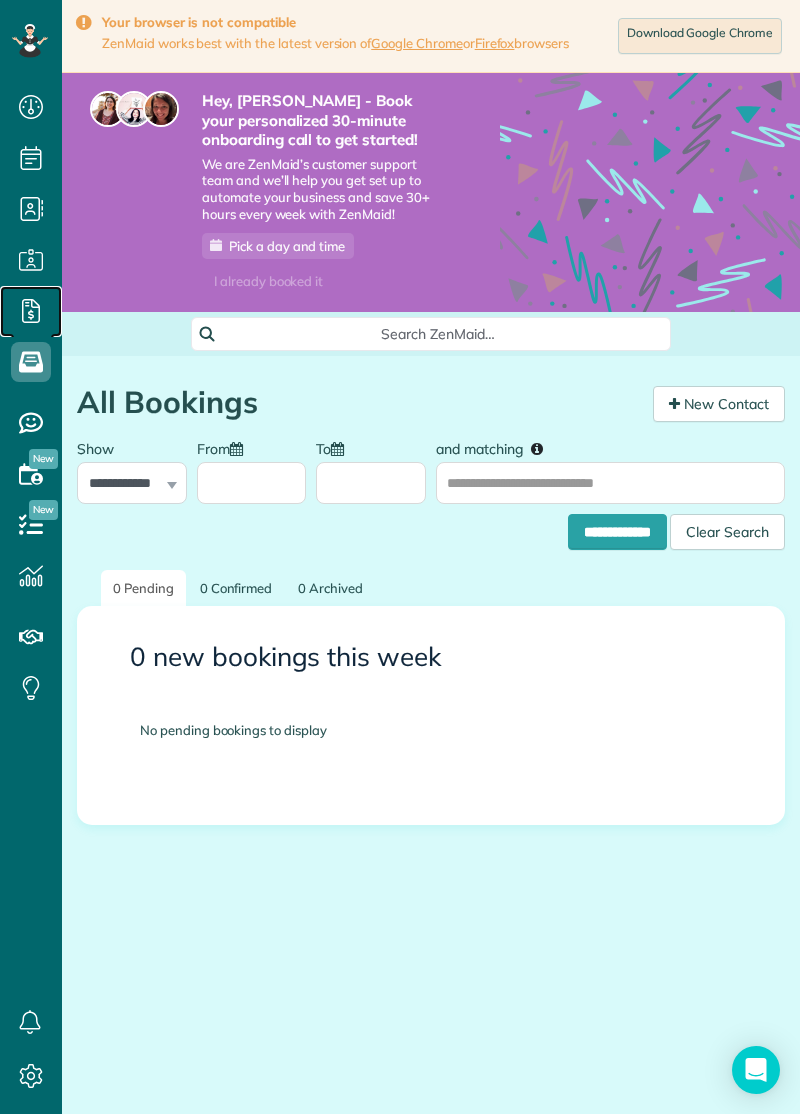 click 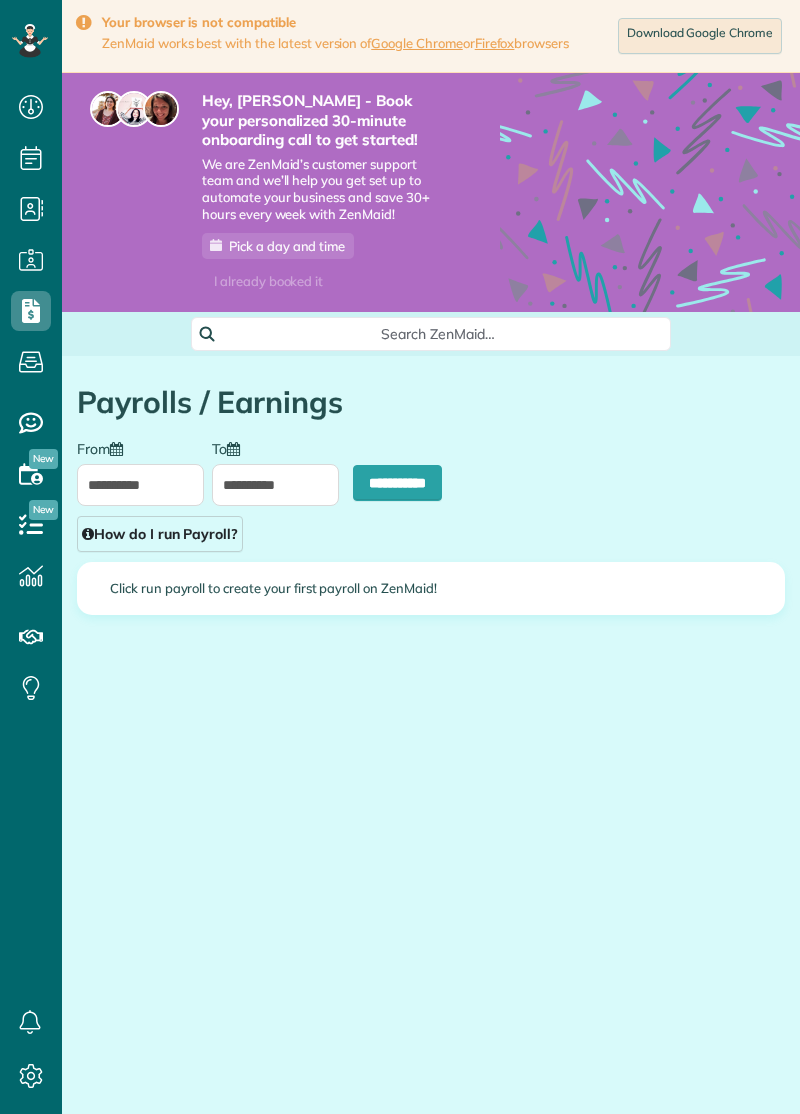 scroll, scrollTop: 0, scrollLeft: 0, axis: both 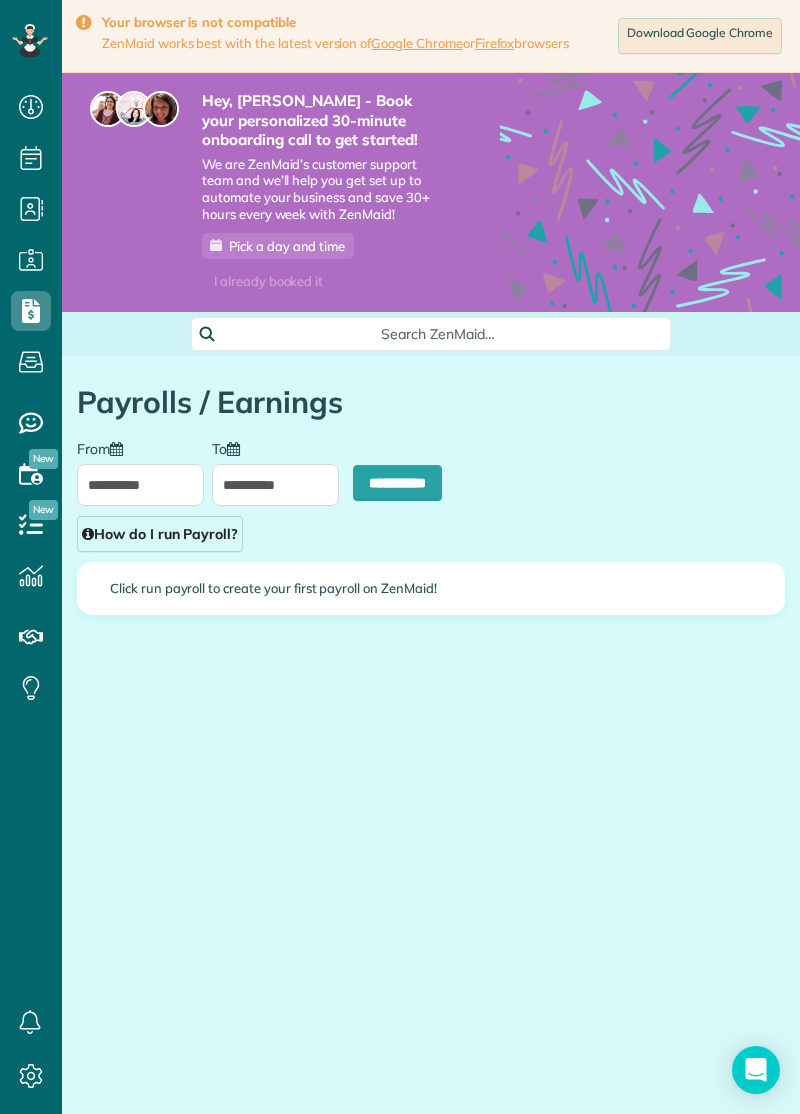 type on "**********" 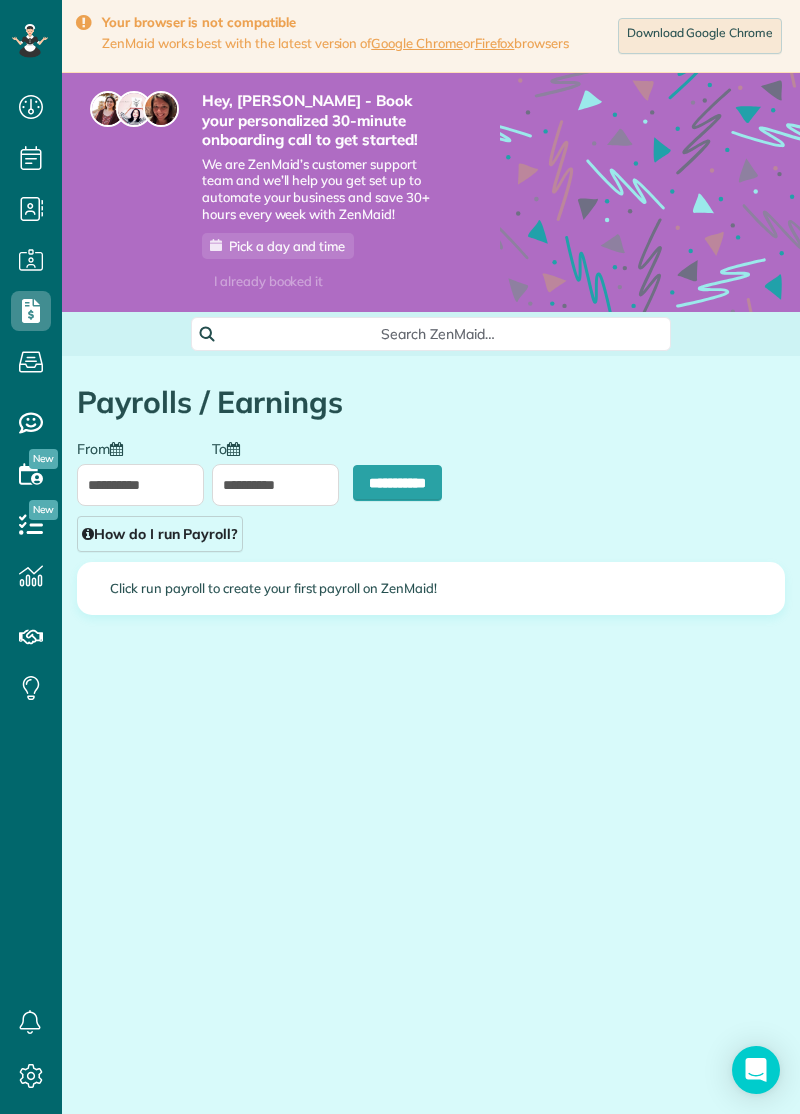type on "**********" 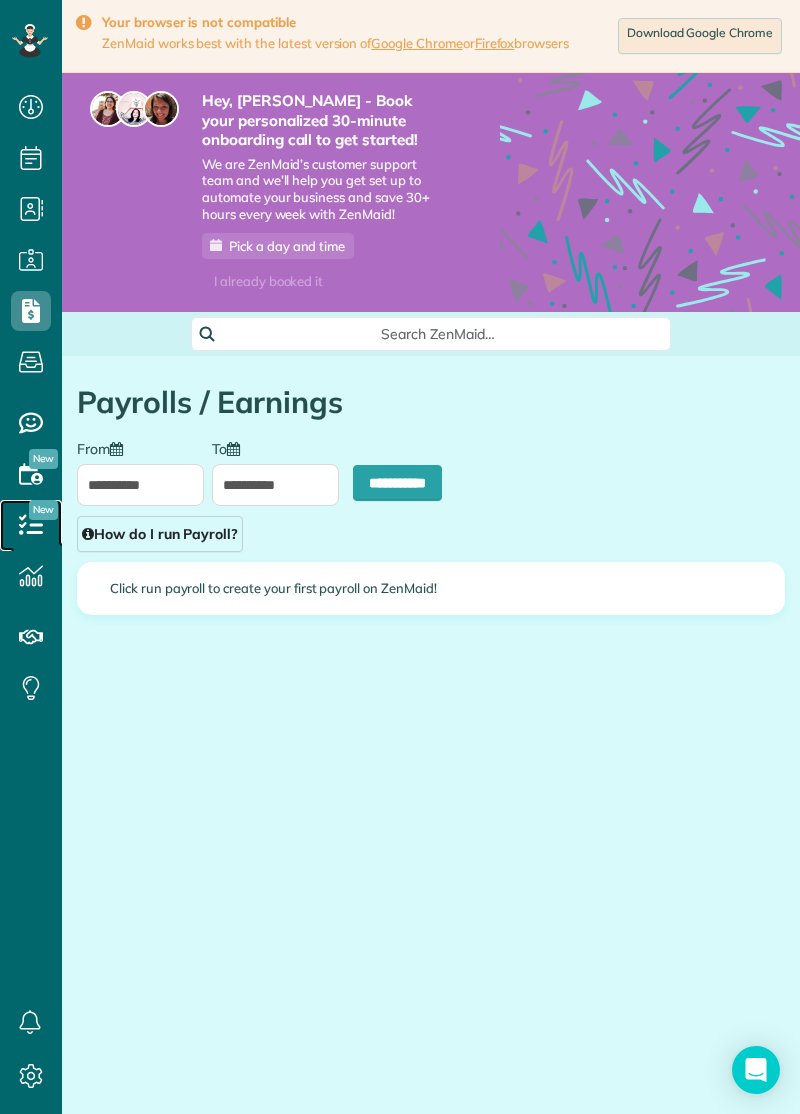 click 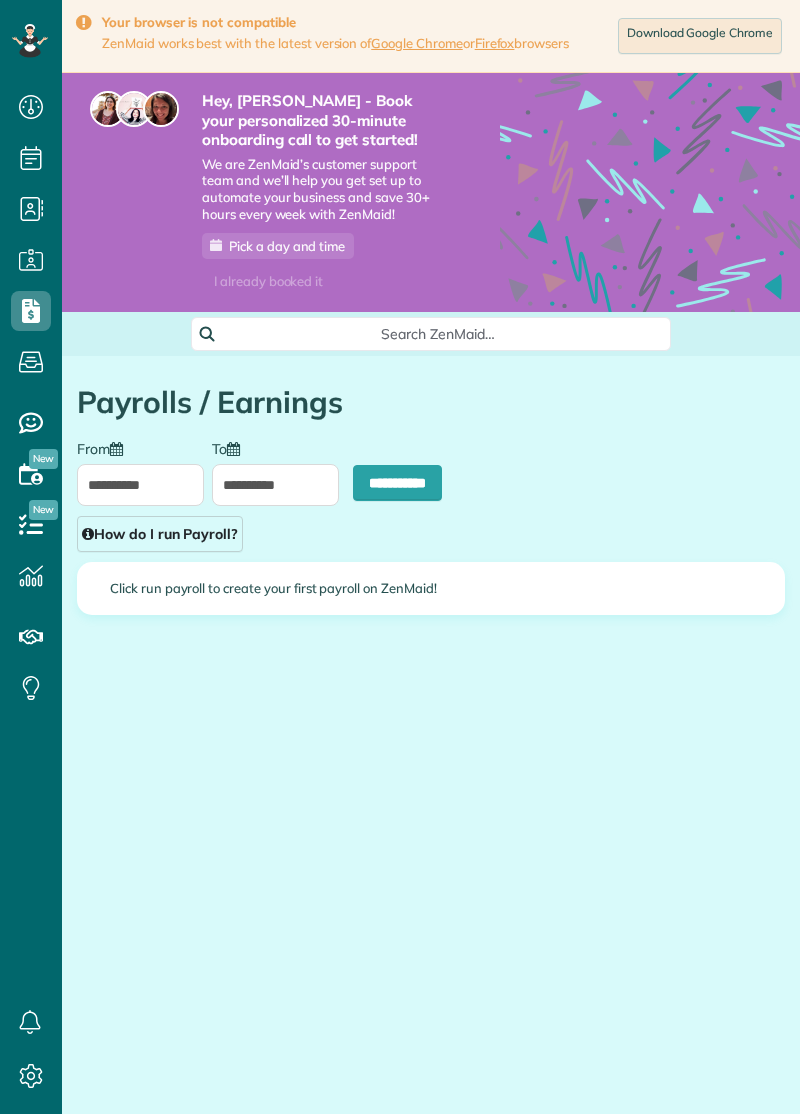 scroll, scrollTop: 0, scrollLeft: 0, axis: both 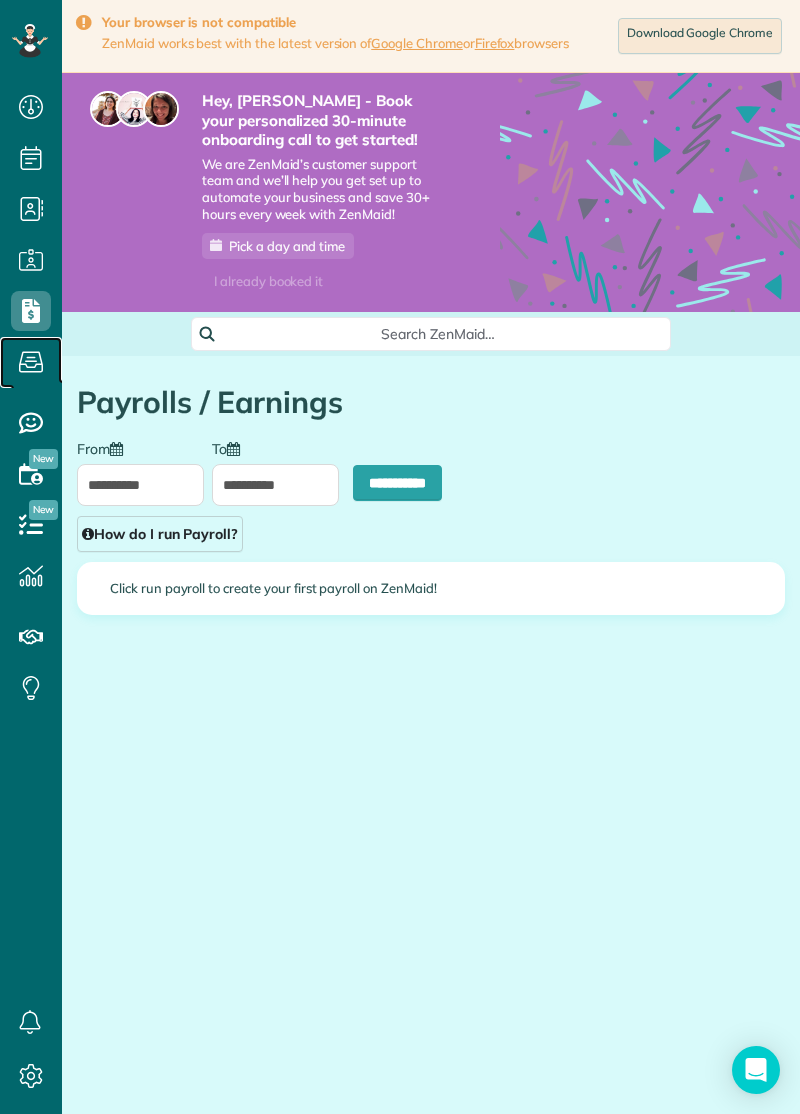 click 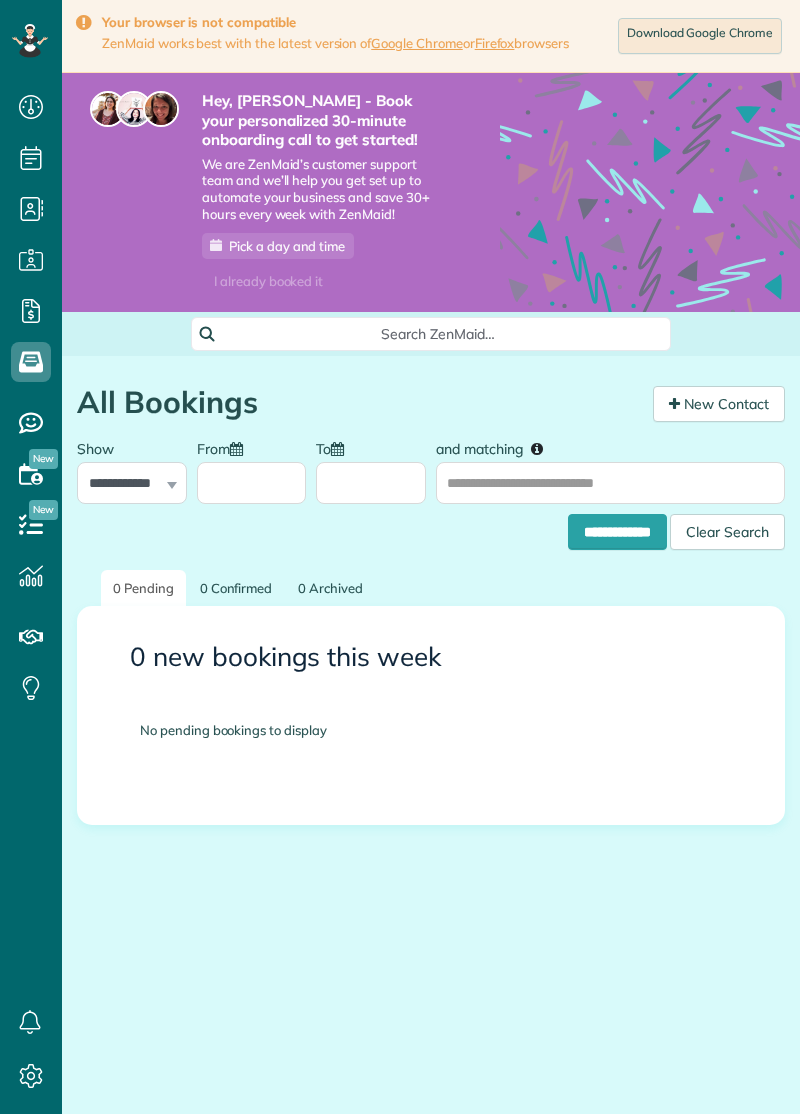 scroll, scrollTop: 0, scrollLeft: 0, axis: both 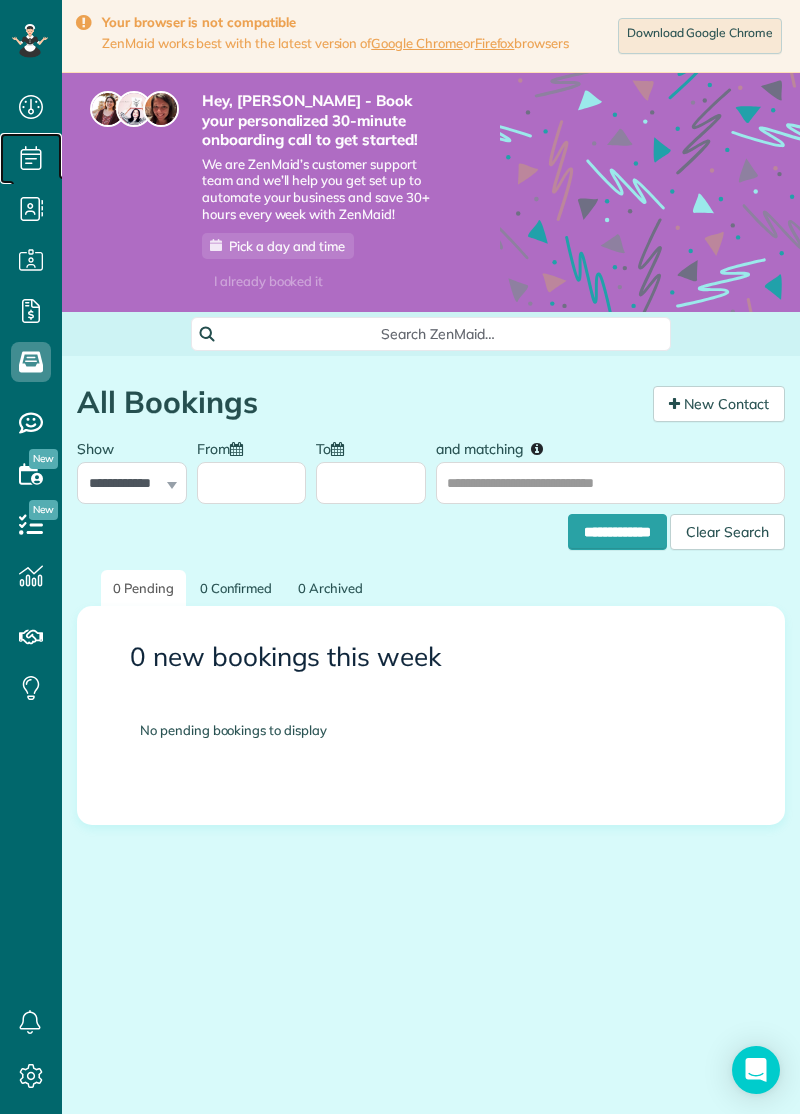 click 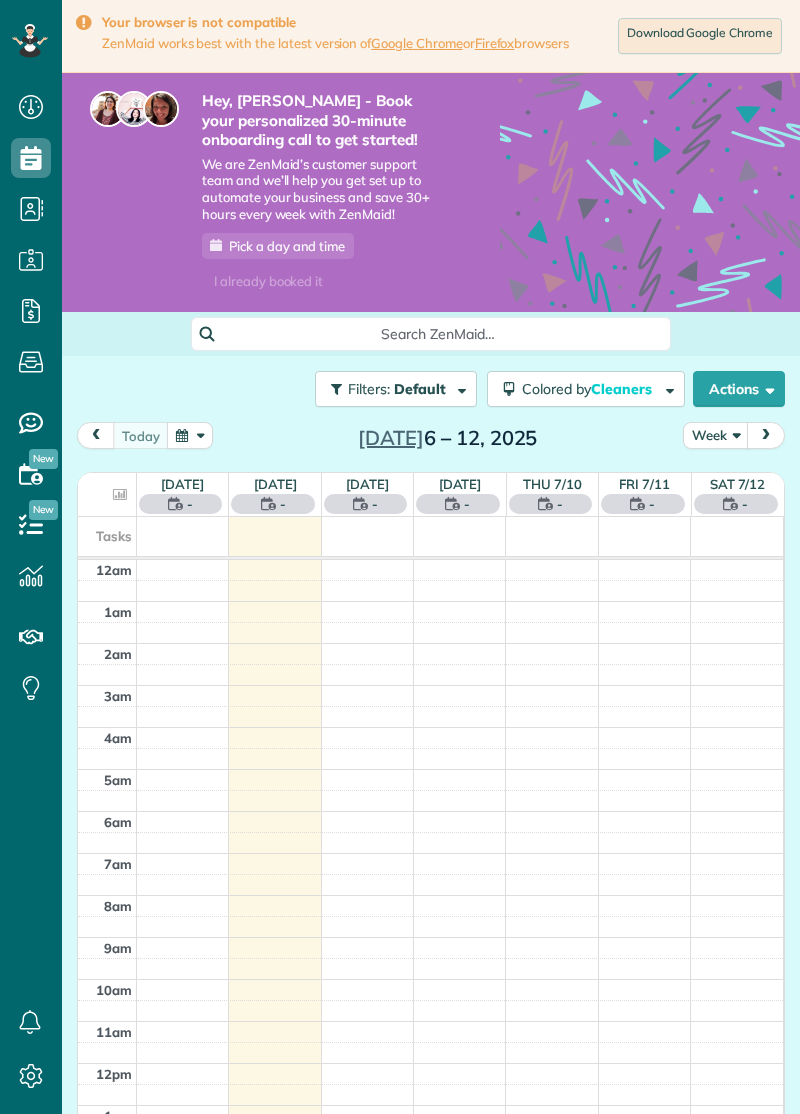 scroll, scrollTop: 0, scrollLeft: 0, axis: both 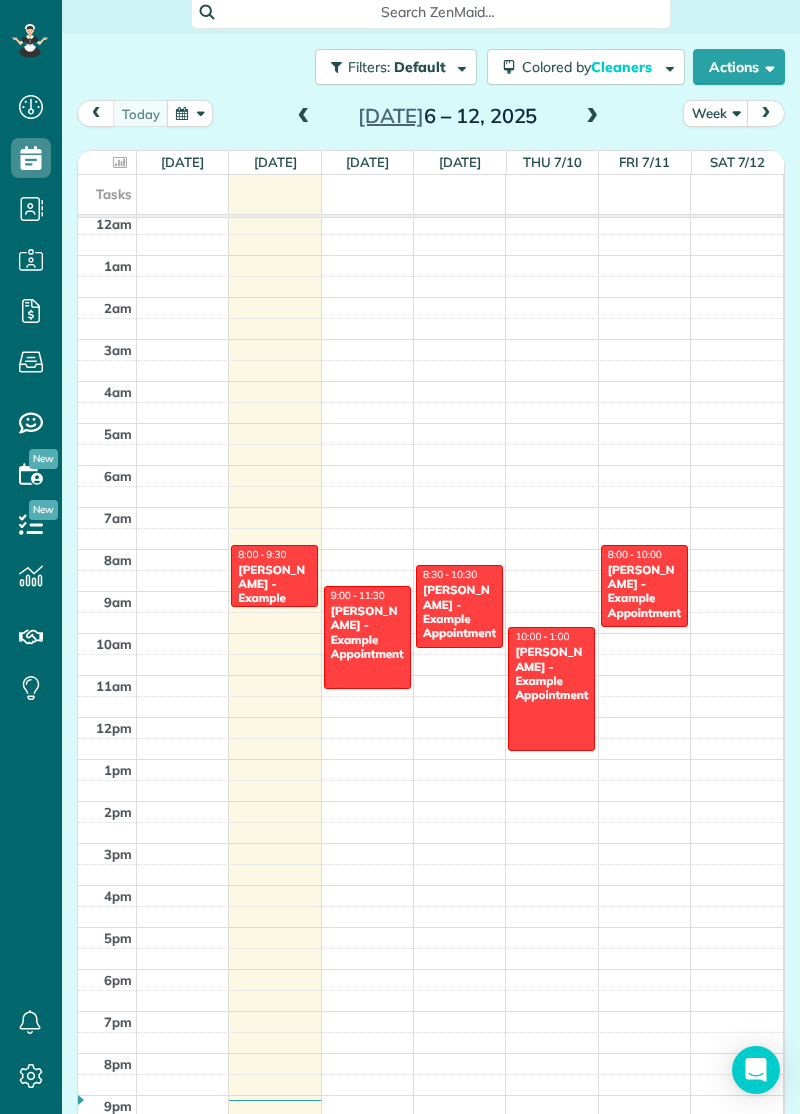click at bounding box center (460, 791) 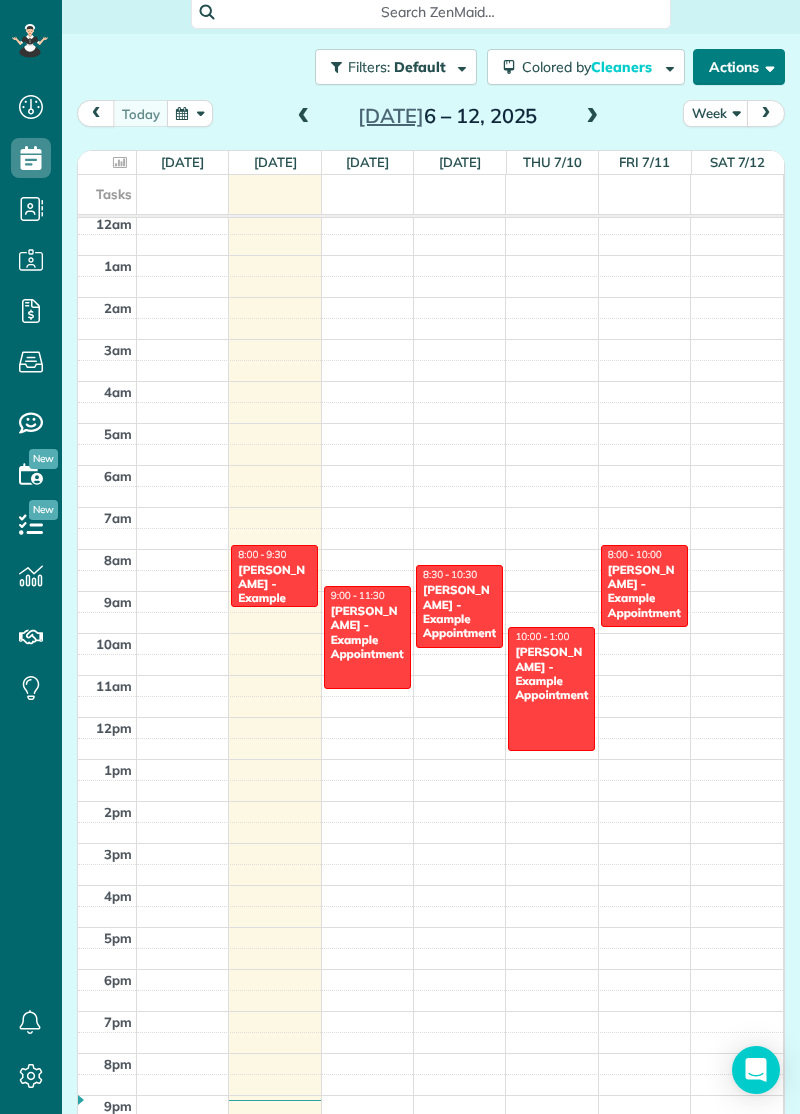 click at bounding box center [766, 66] 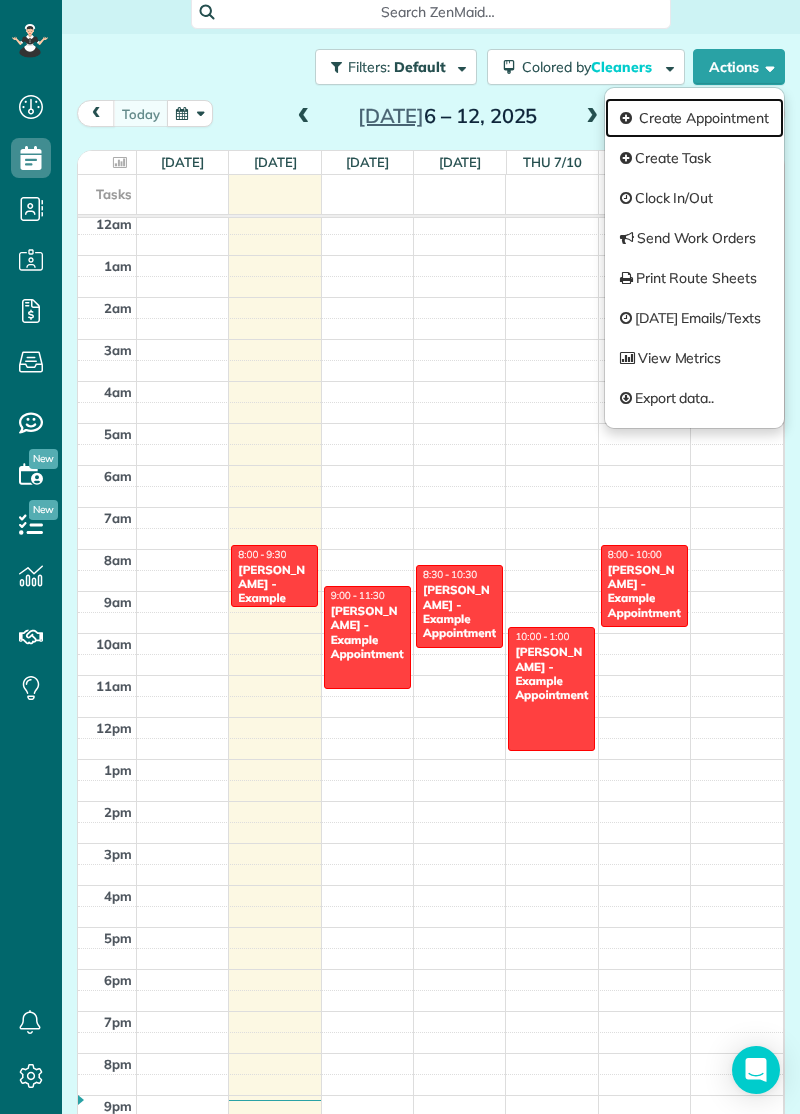 click on "Create Appointment" at bounding box center [694, 118] 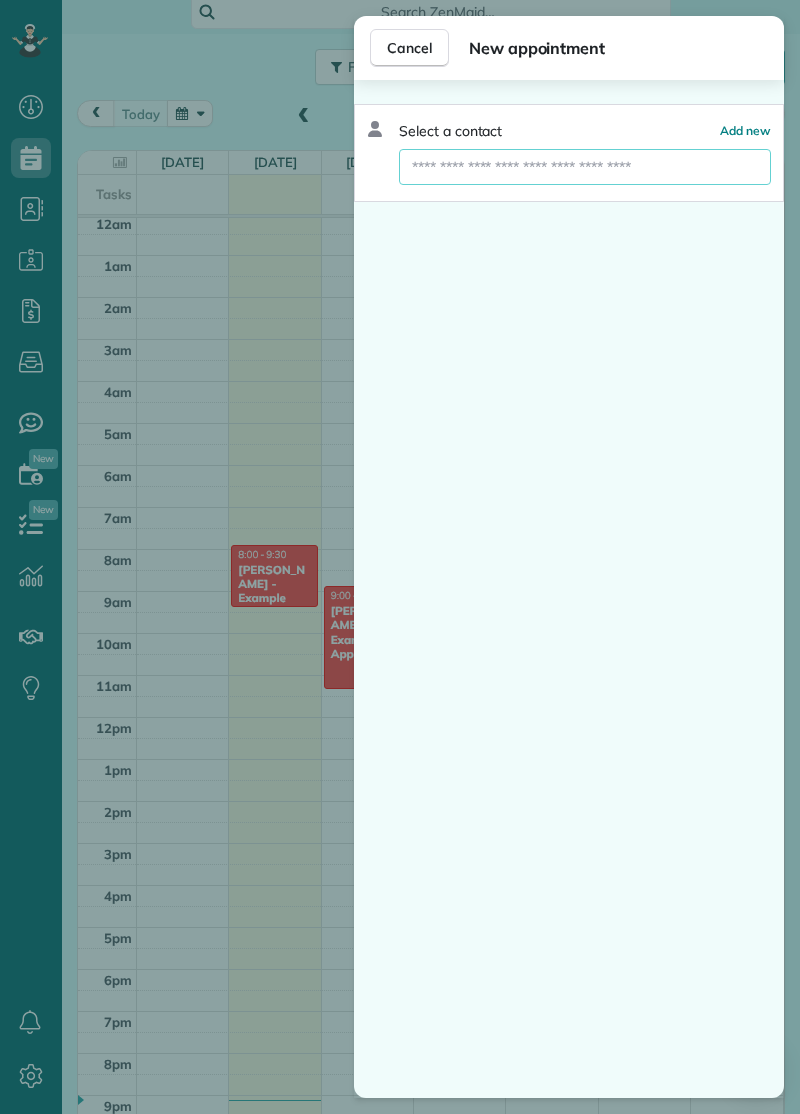 click at bounding box center [585, 167] 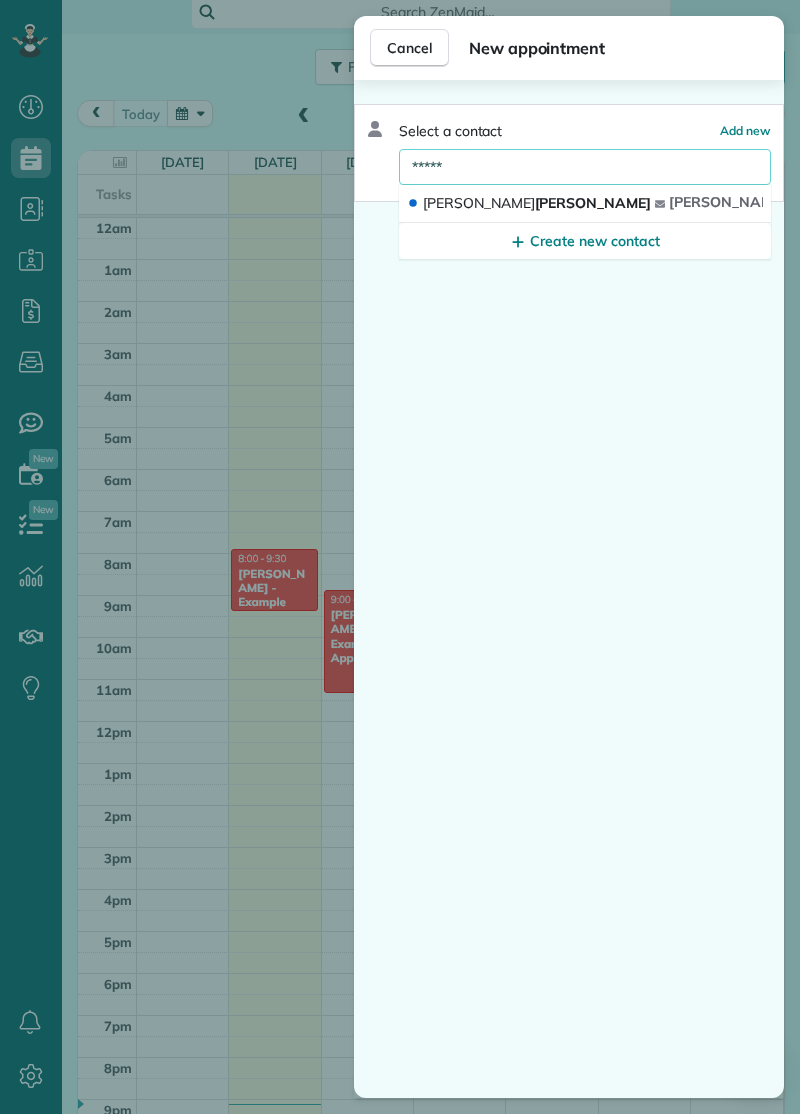 type on "*****" 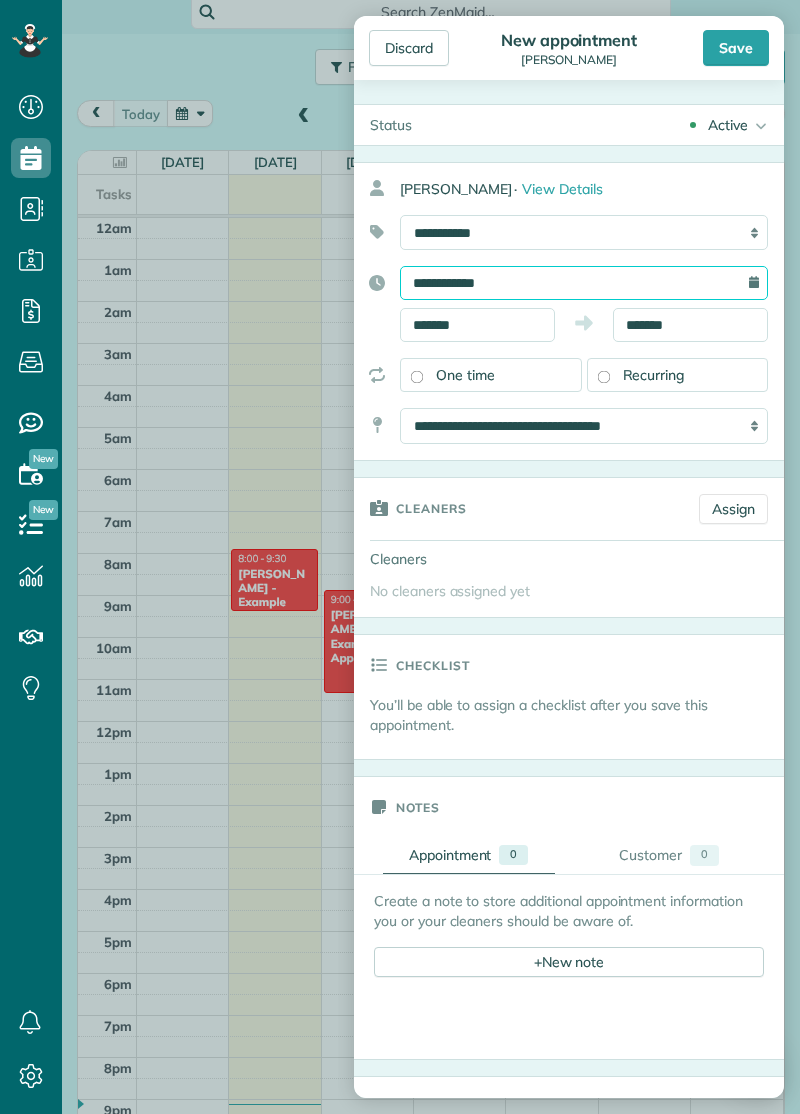 click on "**********" at bounding box center (584, 283) 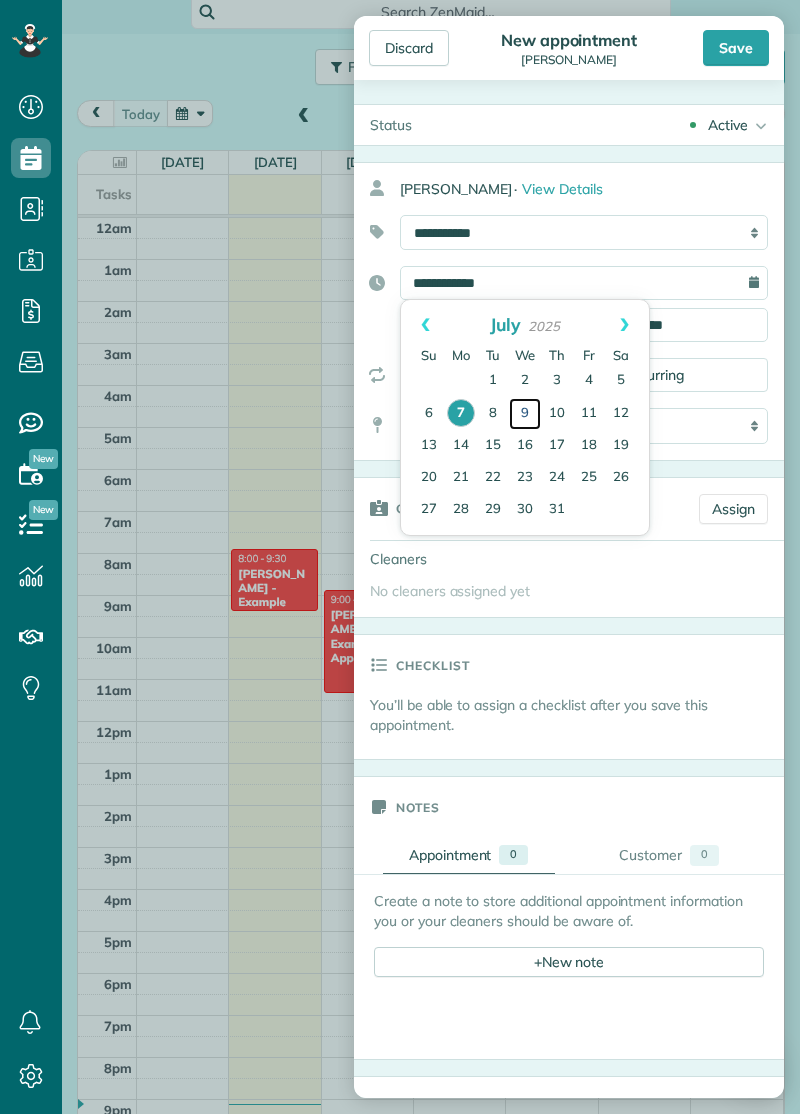click on "9" at bounding box center [525, 414] 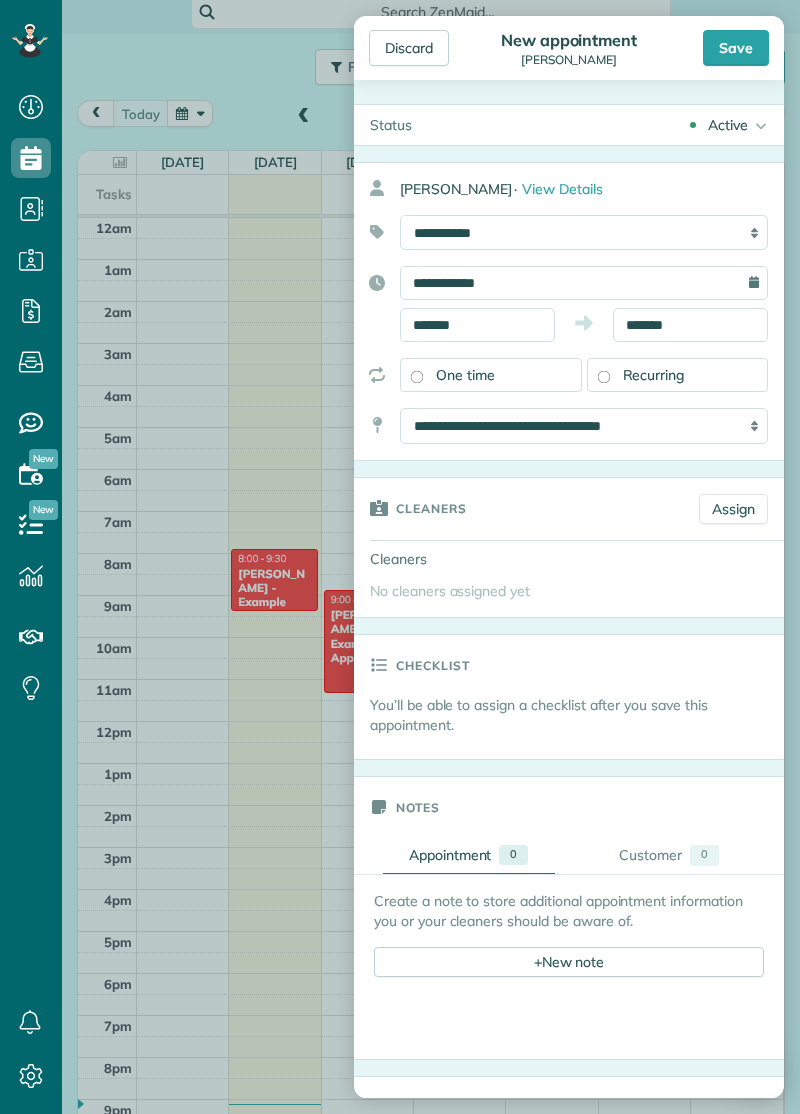 click on "Save" at bounding box center (736, 48) 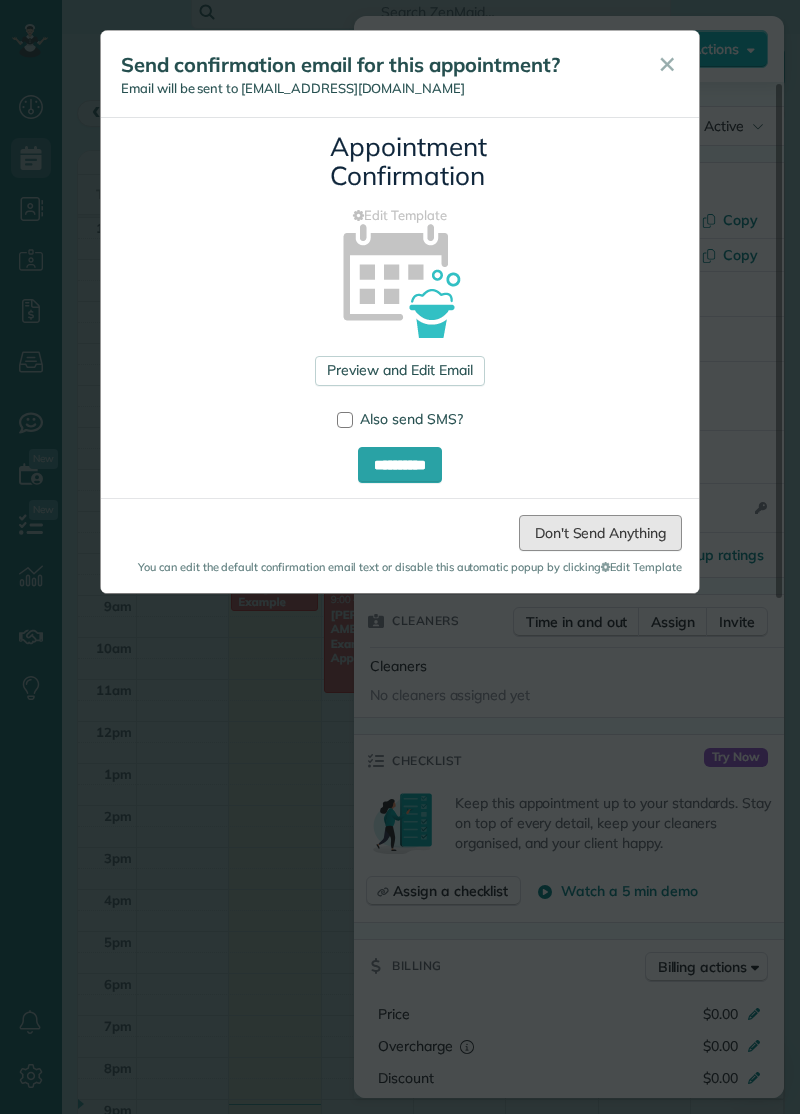 click on "Don't Send Anything" at bounding box center (600, 533) 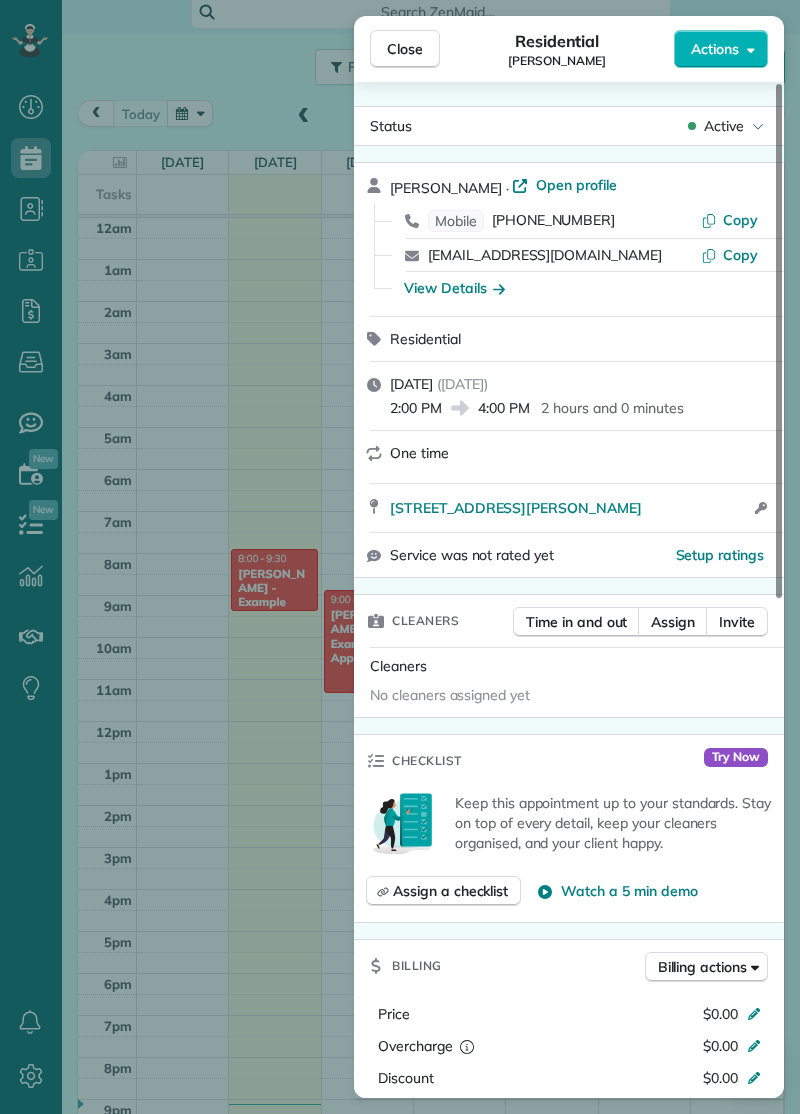 click on "Active" at bounding box center (726, 126) 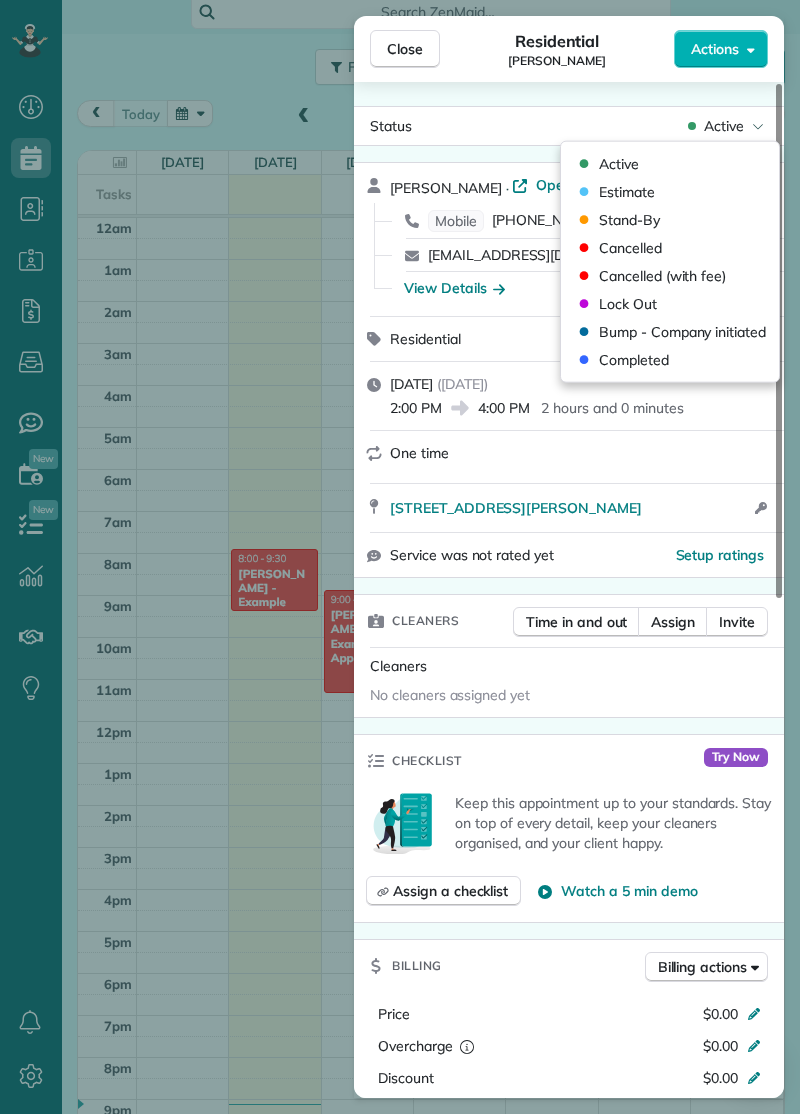 click 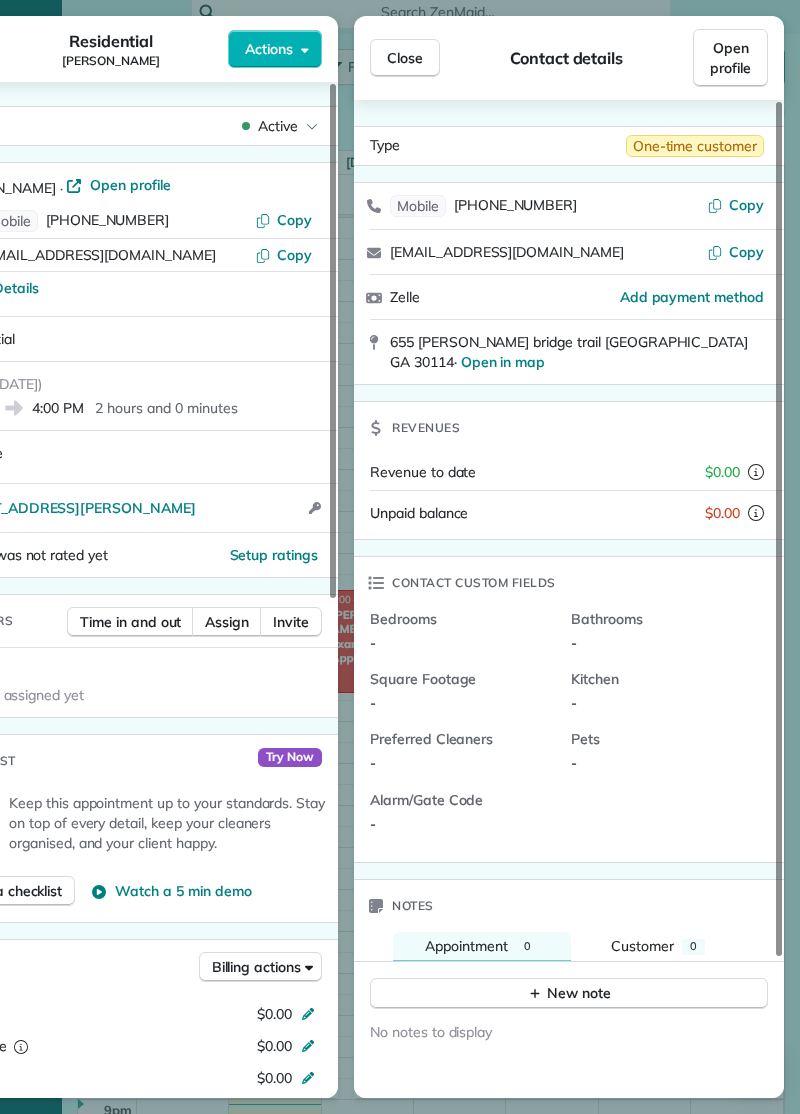 click on "Add payment method" at bounding box center [692, 297] 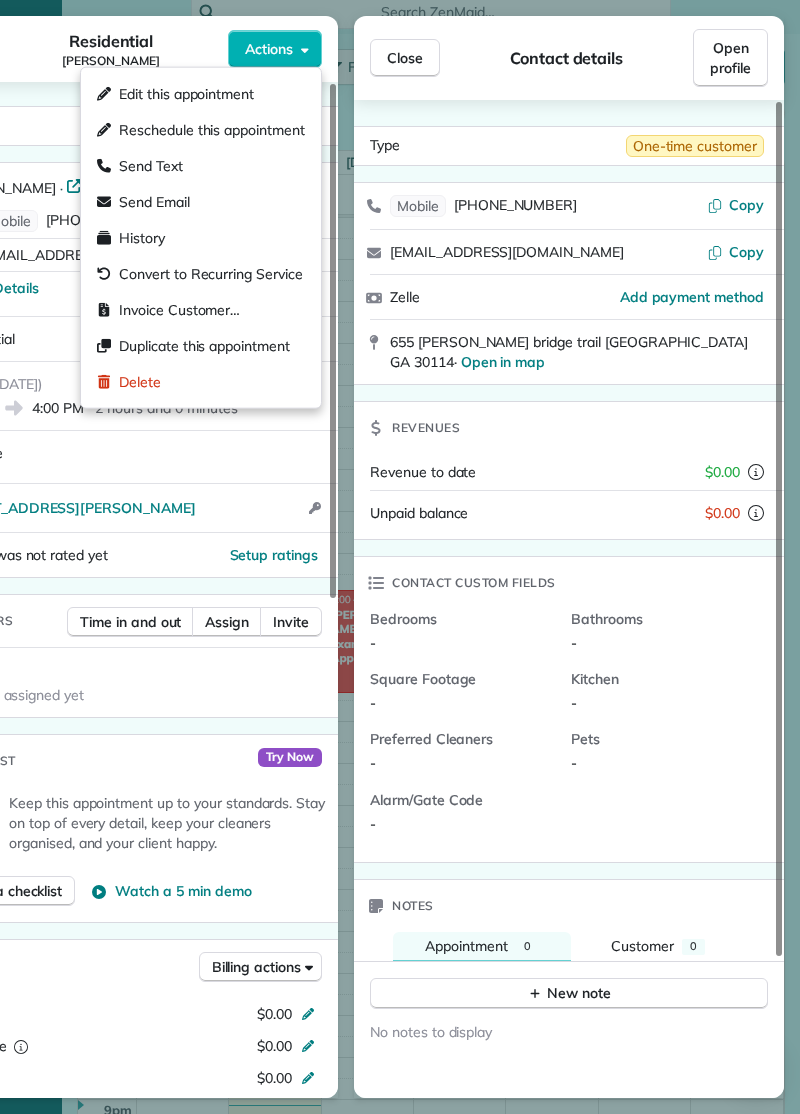 click on "Actions" at bounding box center [275, 49] 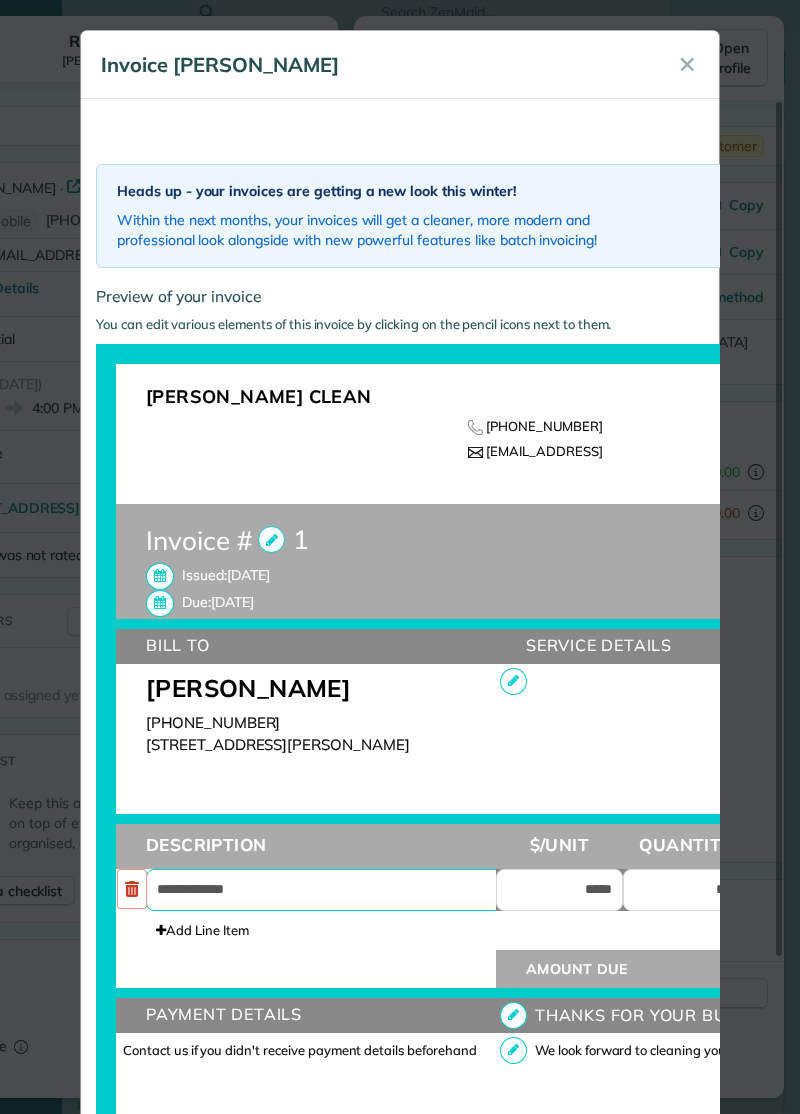 click on "**********" at bounding box center (336, 890) 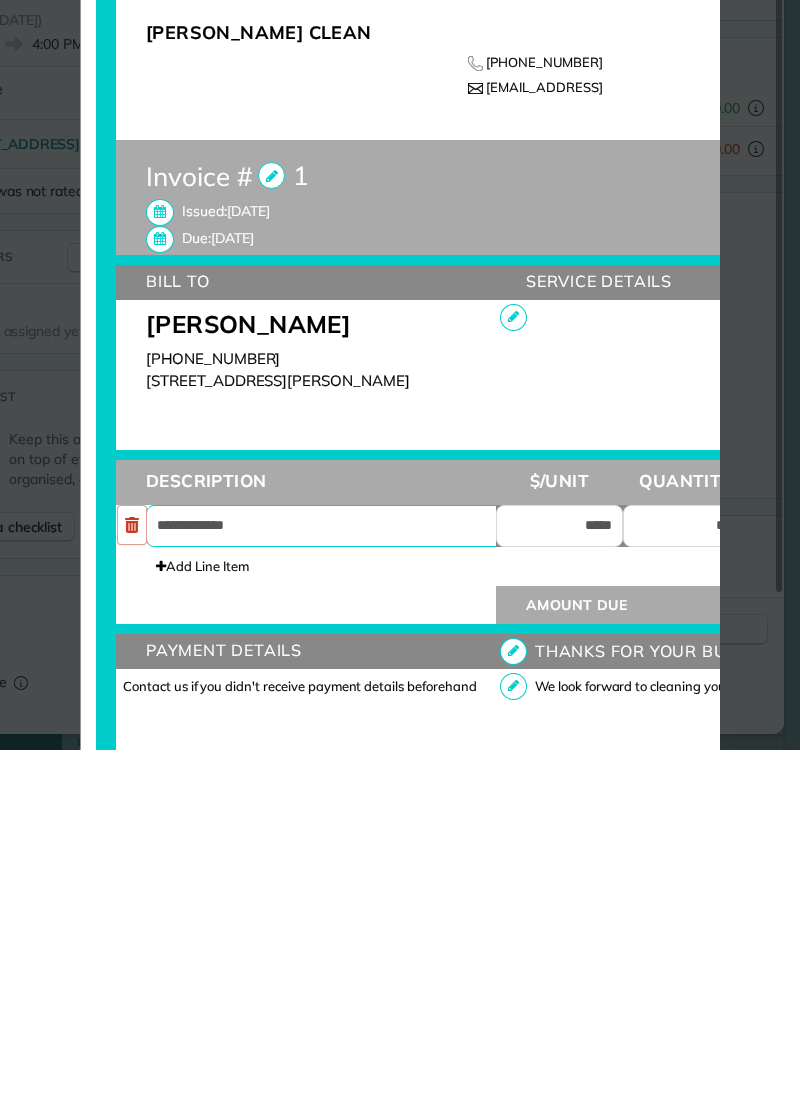 scroll, scrollTop: 89, scrollLeft: 0, axis: vertical 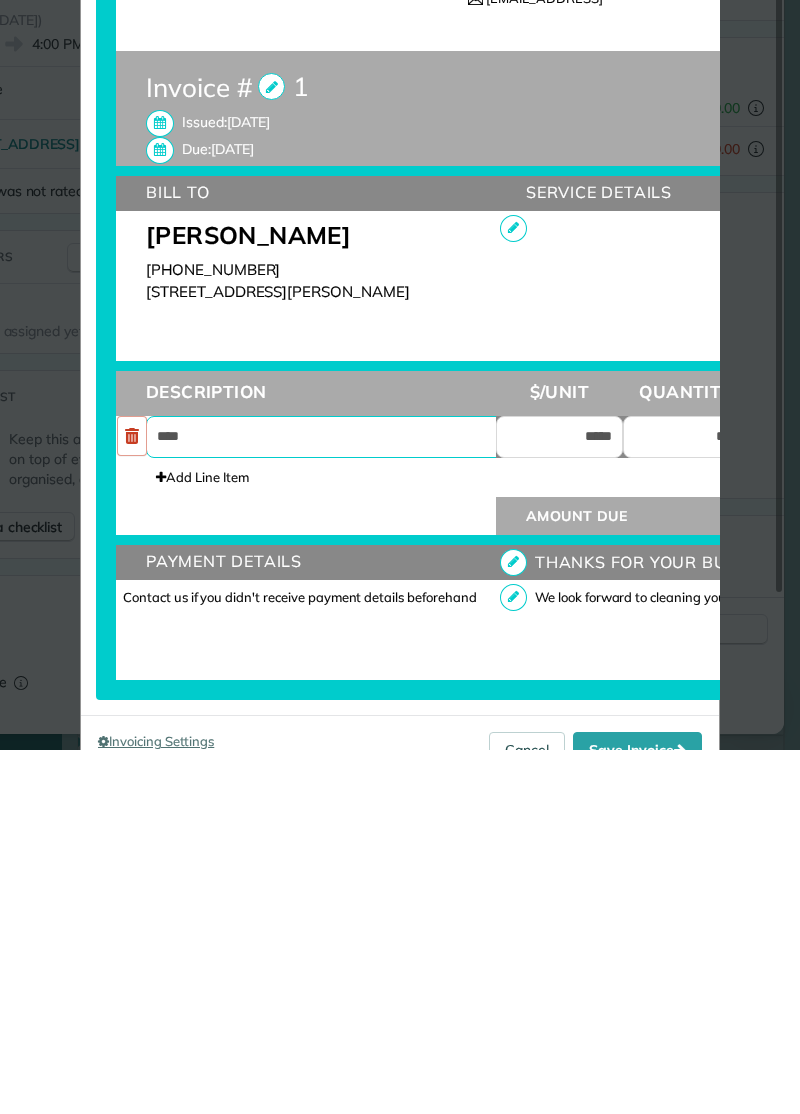 type on "***" 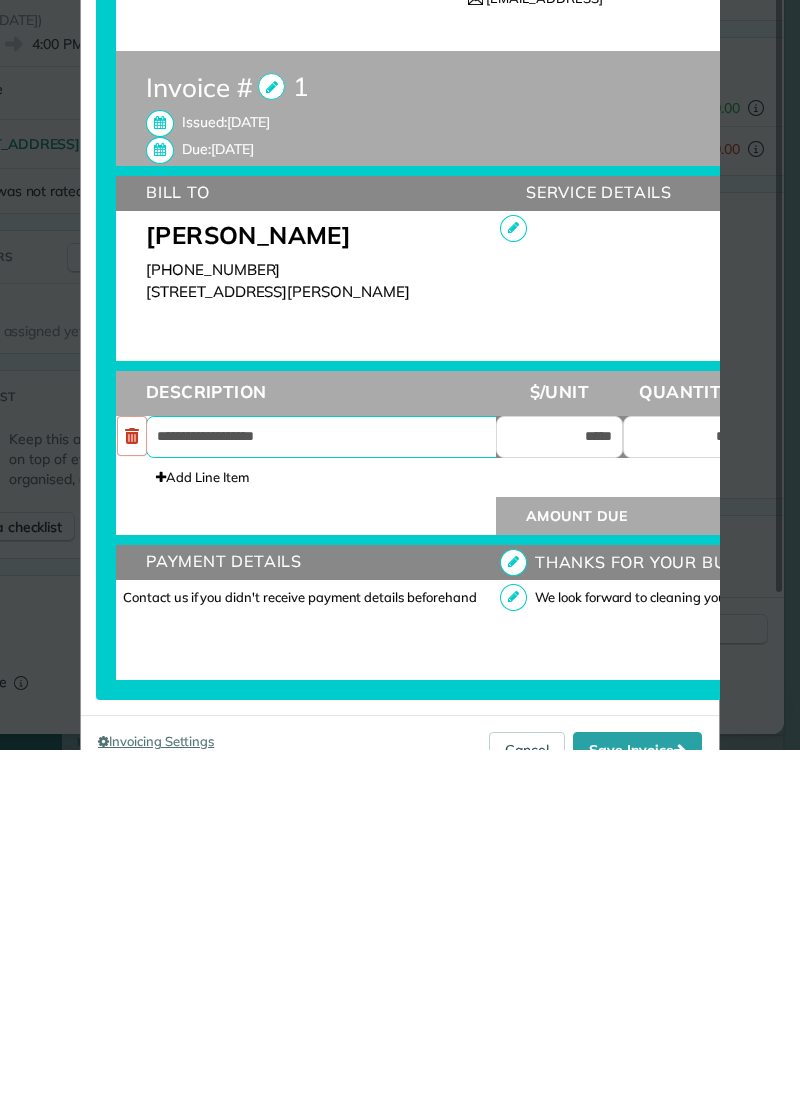 type on "**********" 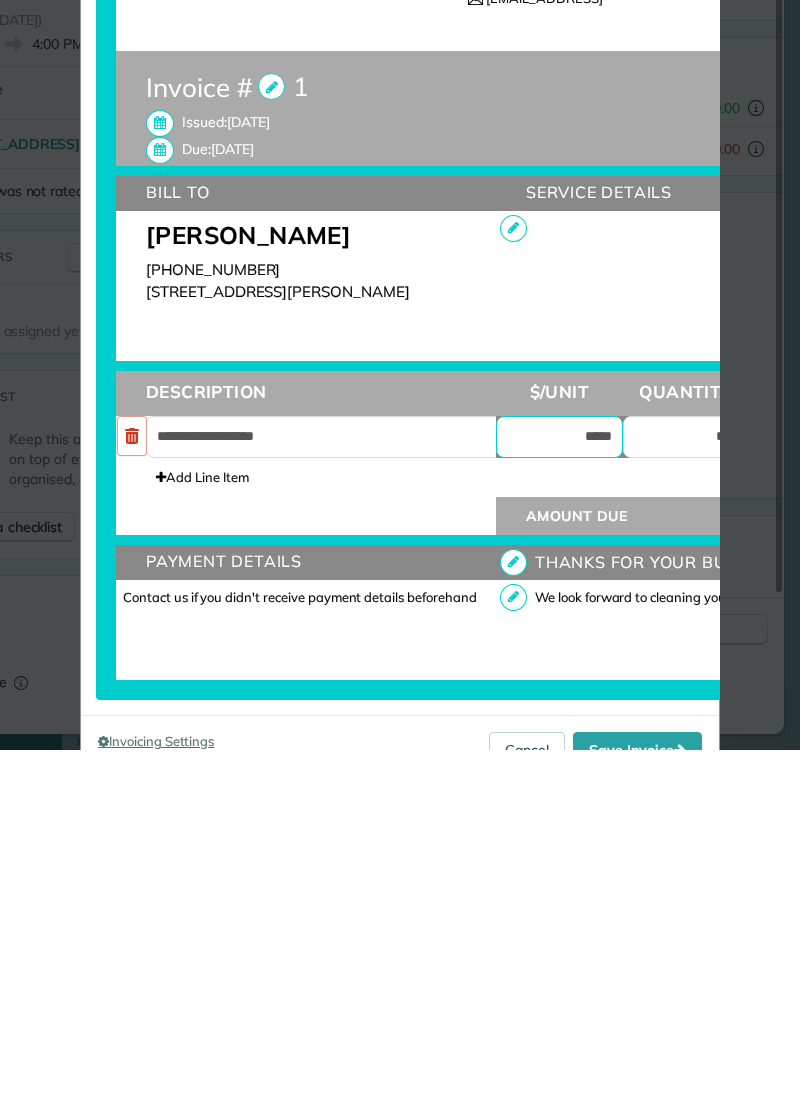 click on "*****" at bounding box center [559, 801] 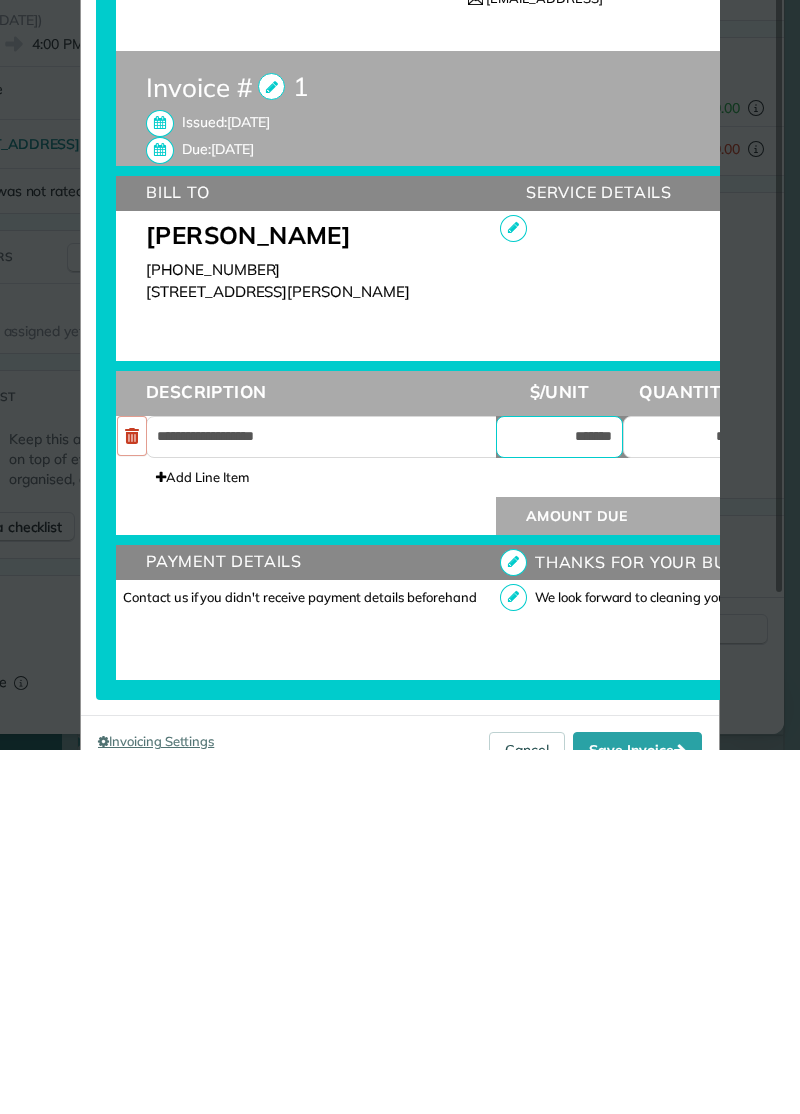 type on "*******" 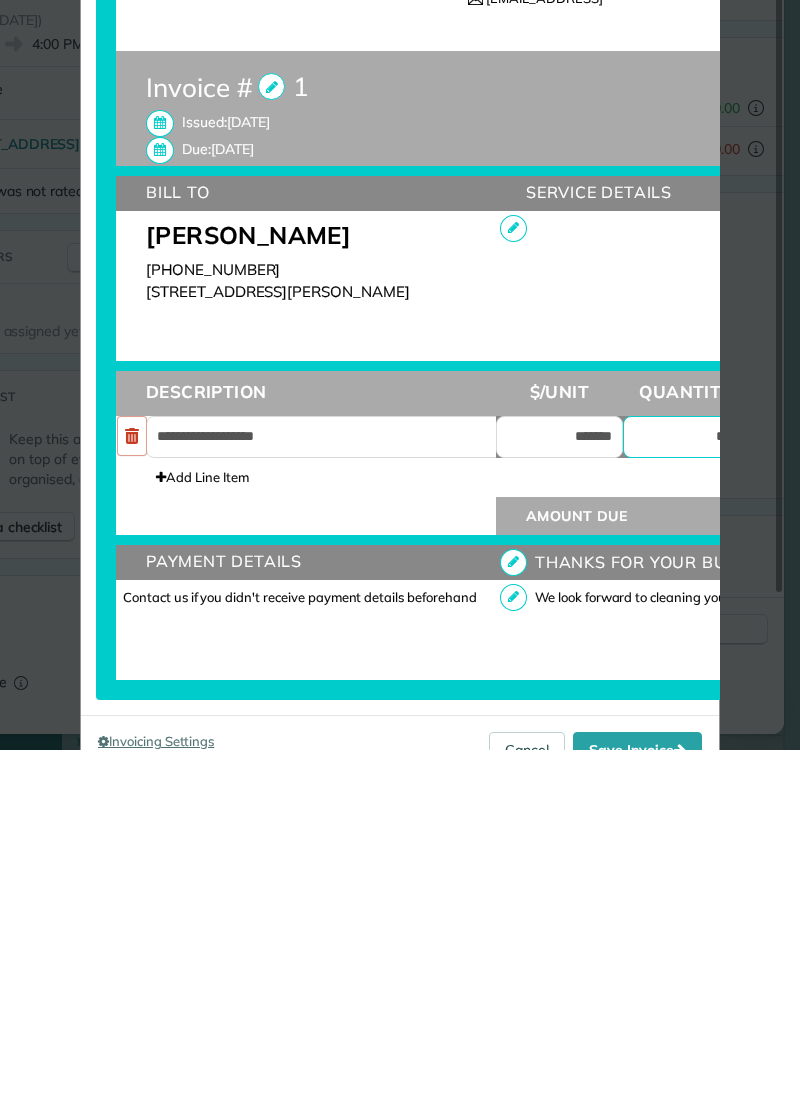 scroll, scrollTop: 0, scrollLeft: 28, axis: horizontal 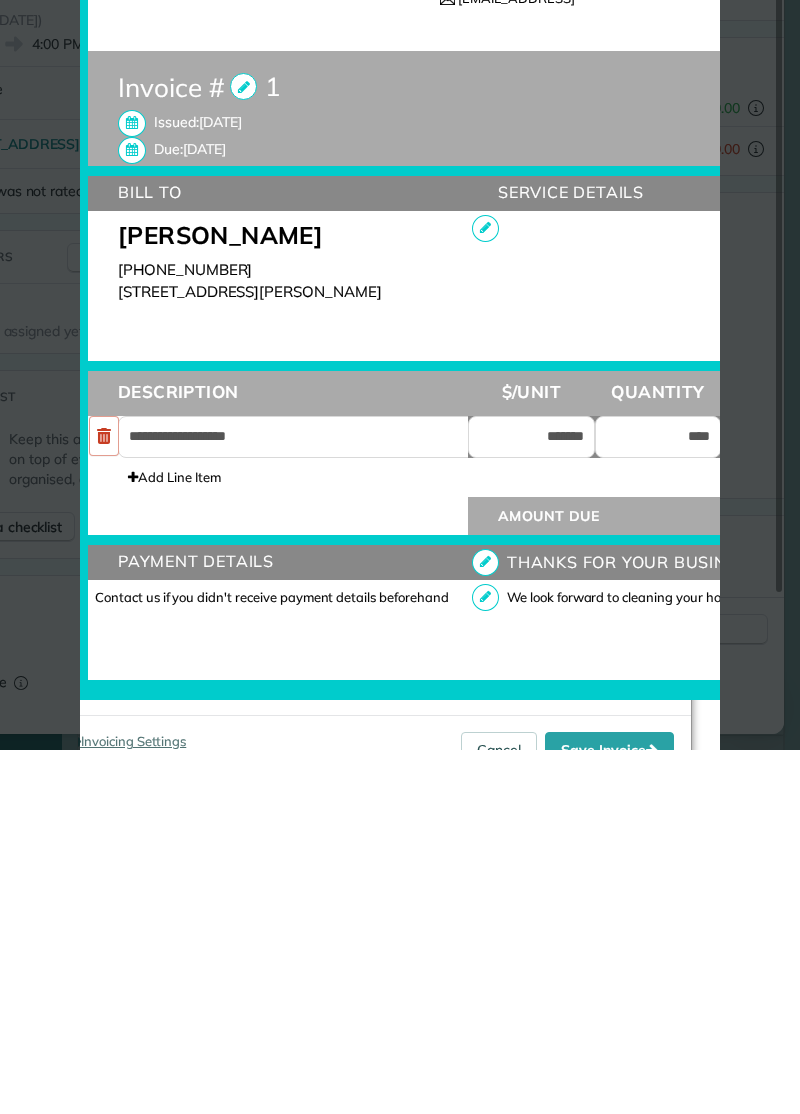 click on "Amount Due" at bounding box center (594, 880) 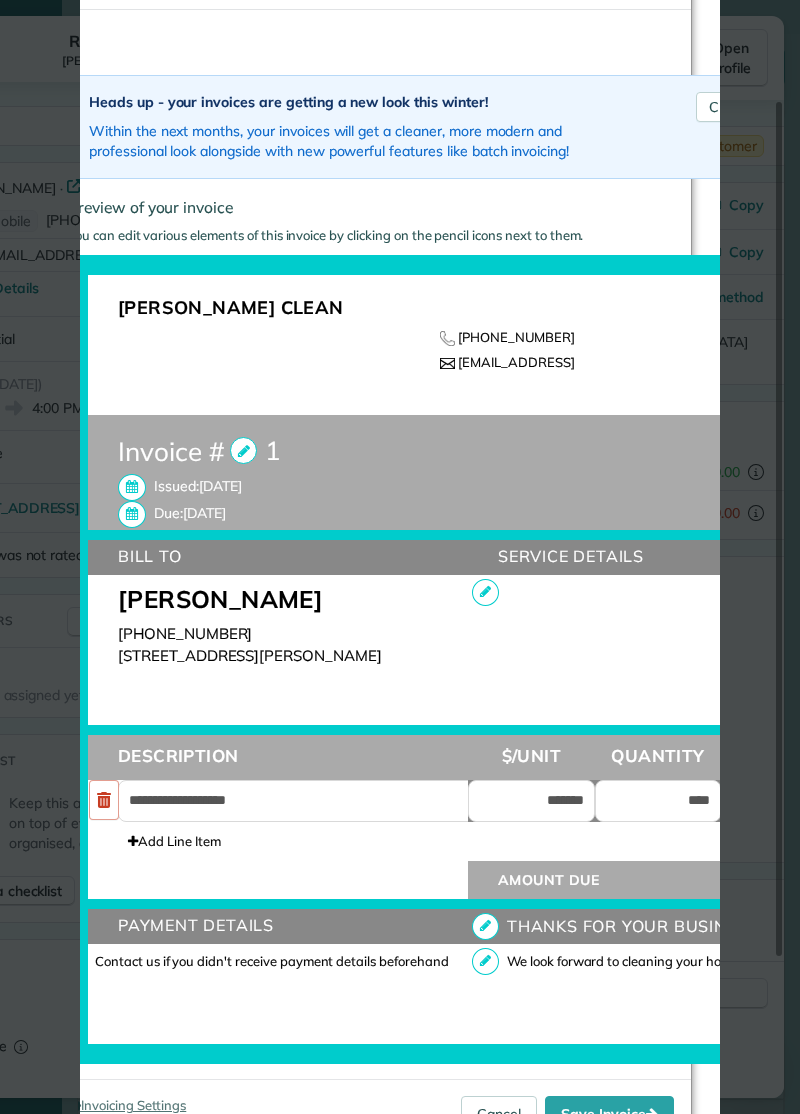 click on "Amount Due" at bounding box center [594, 880] 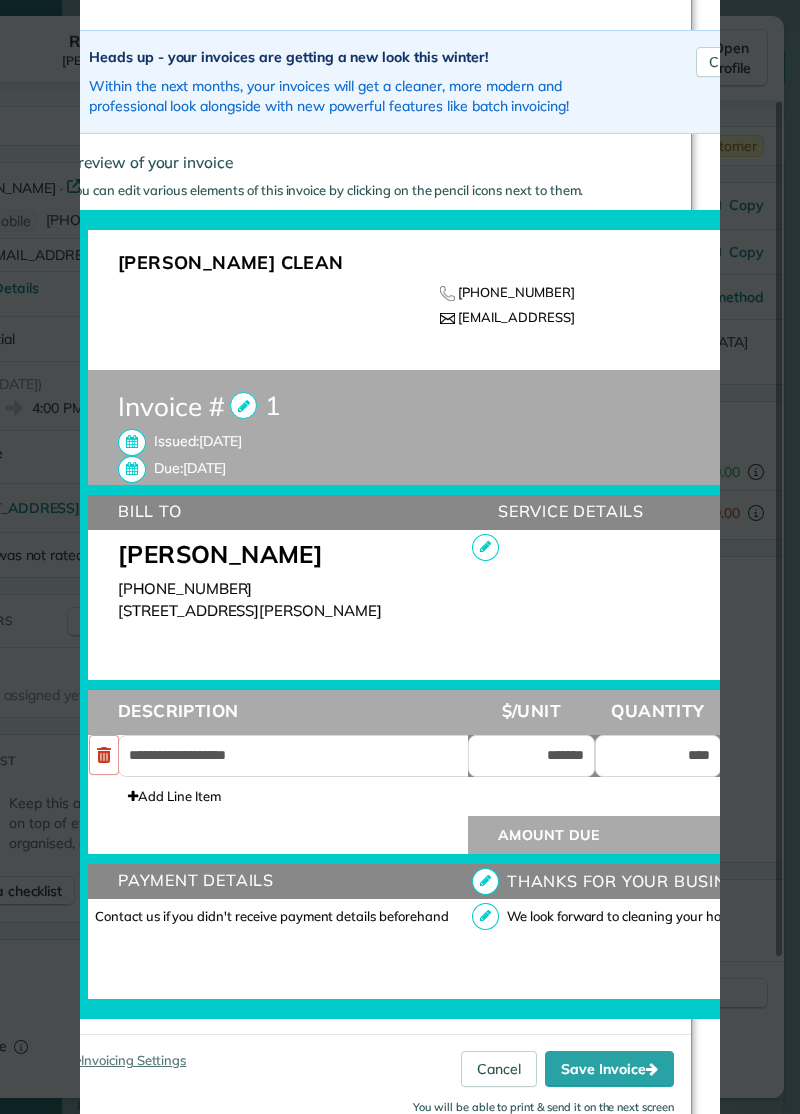 scroll, scrollTop: 89, scrollLeft: 0, axis: vertical 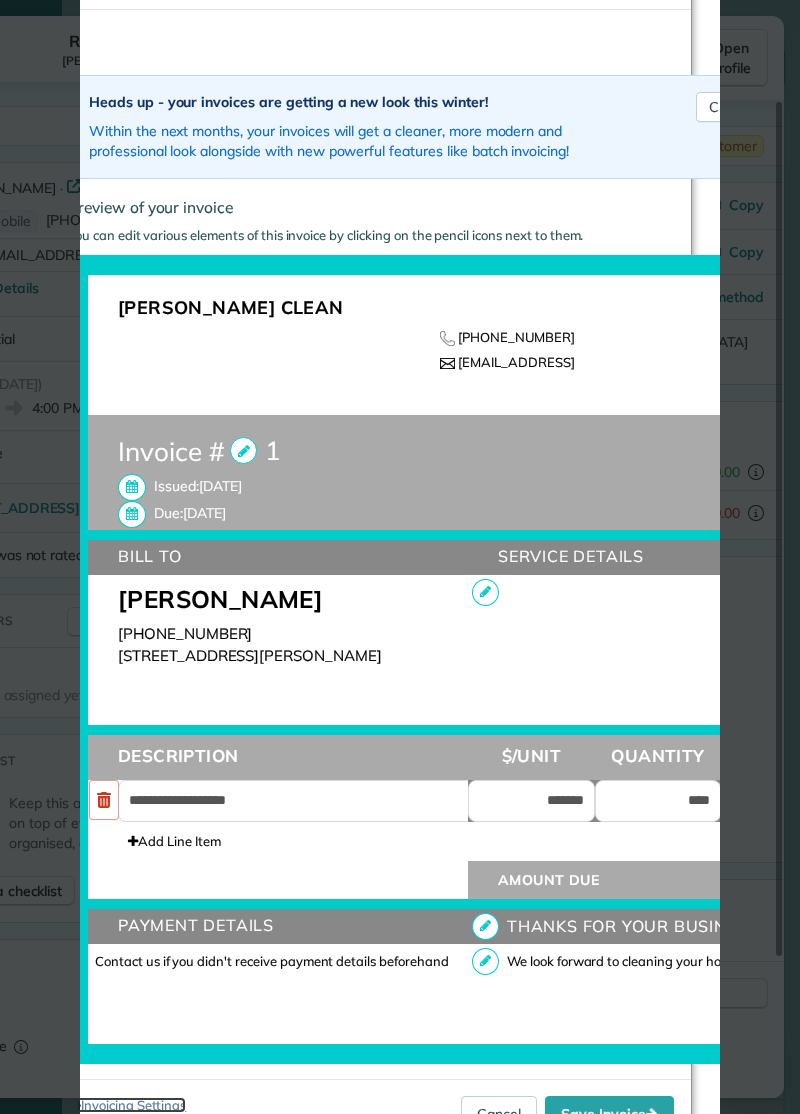click on "Invoicing Settings" at bounding box center [128, 1105] 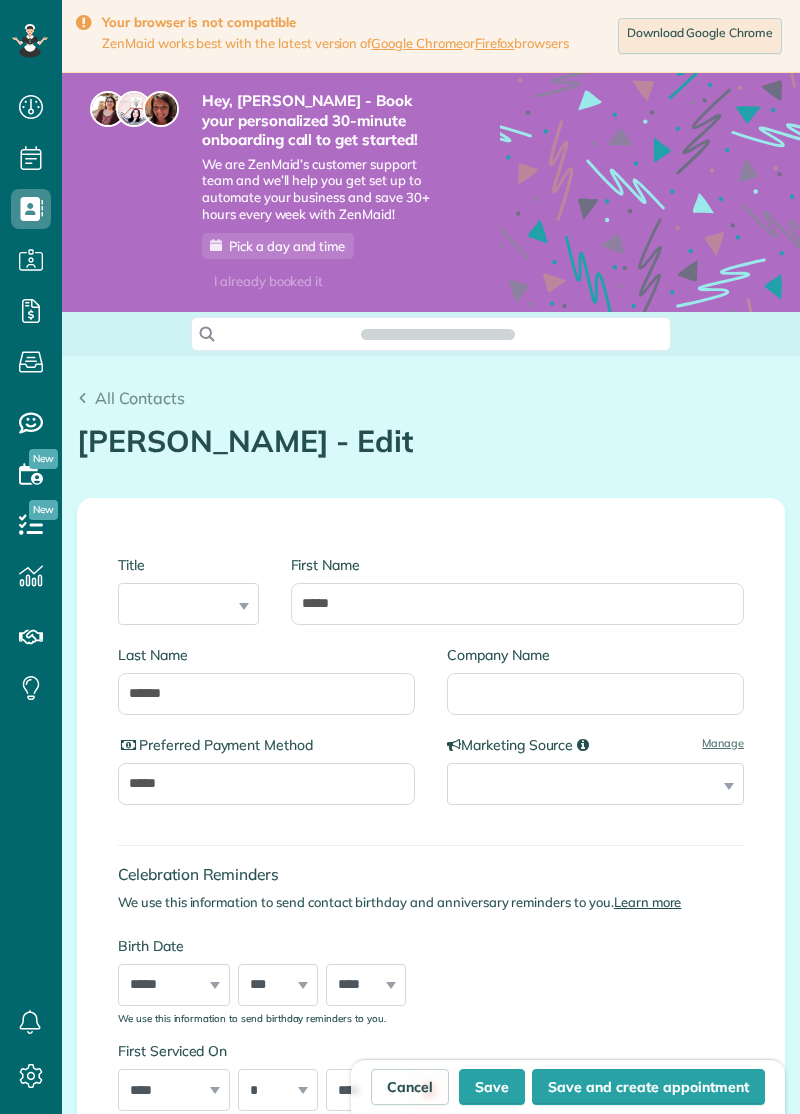 scroll, scrollTop: 0, scrollLeft: 0, axis: both 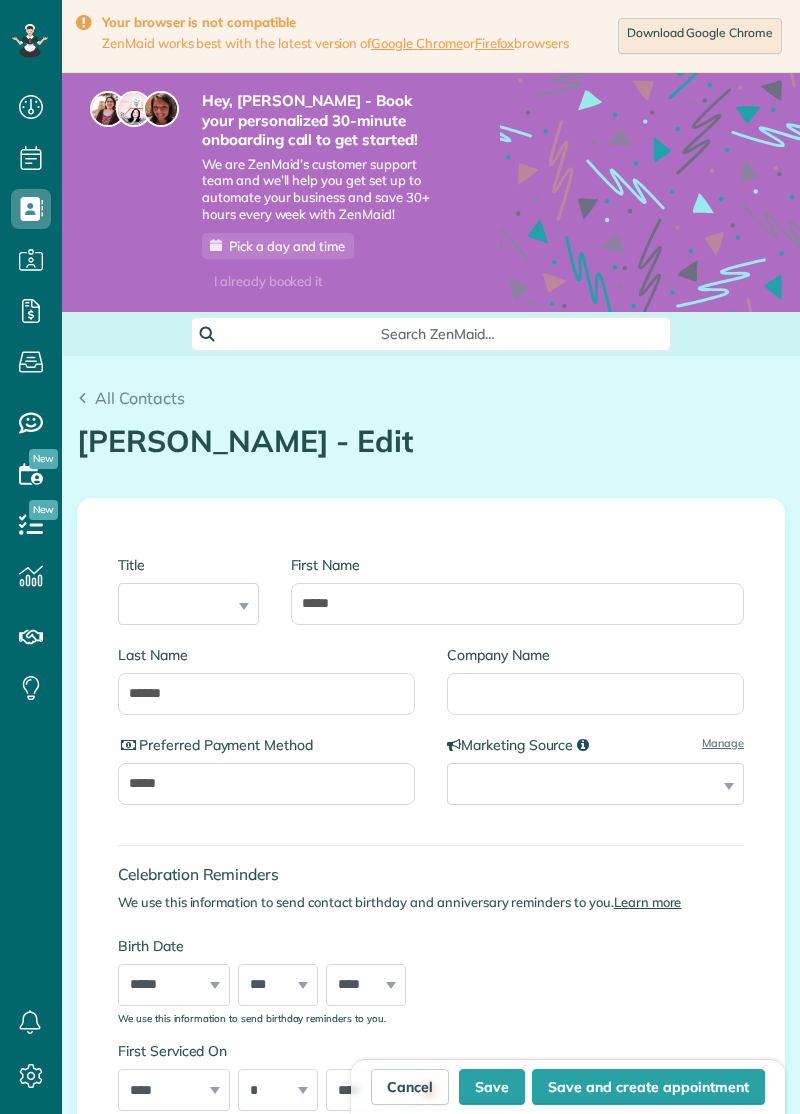 type on "**********" 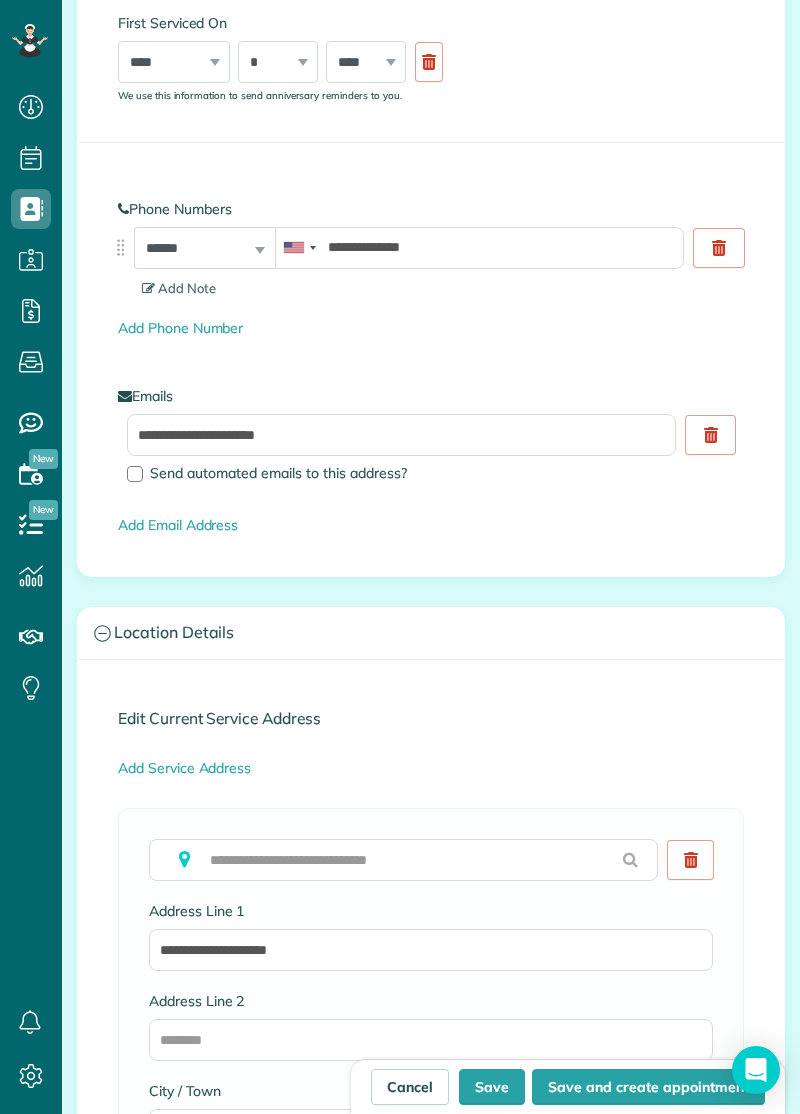 scroll, scrollTop: 1032, scrollLeft: 0, axis: vertical 